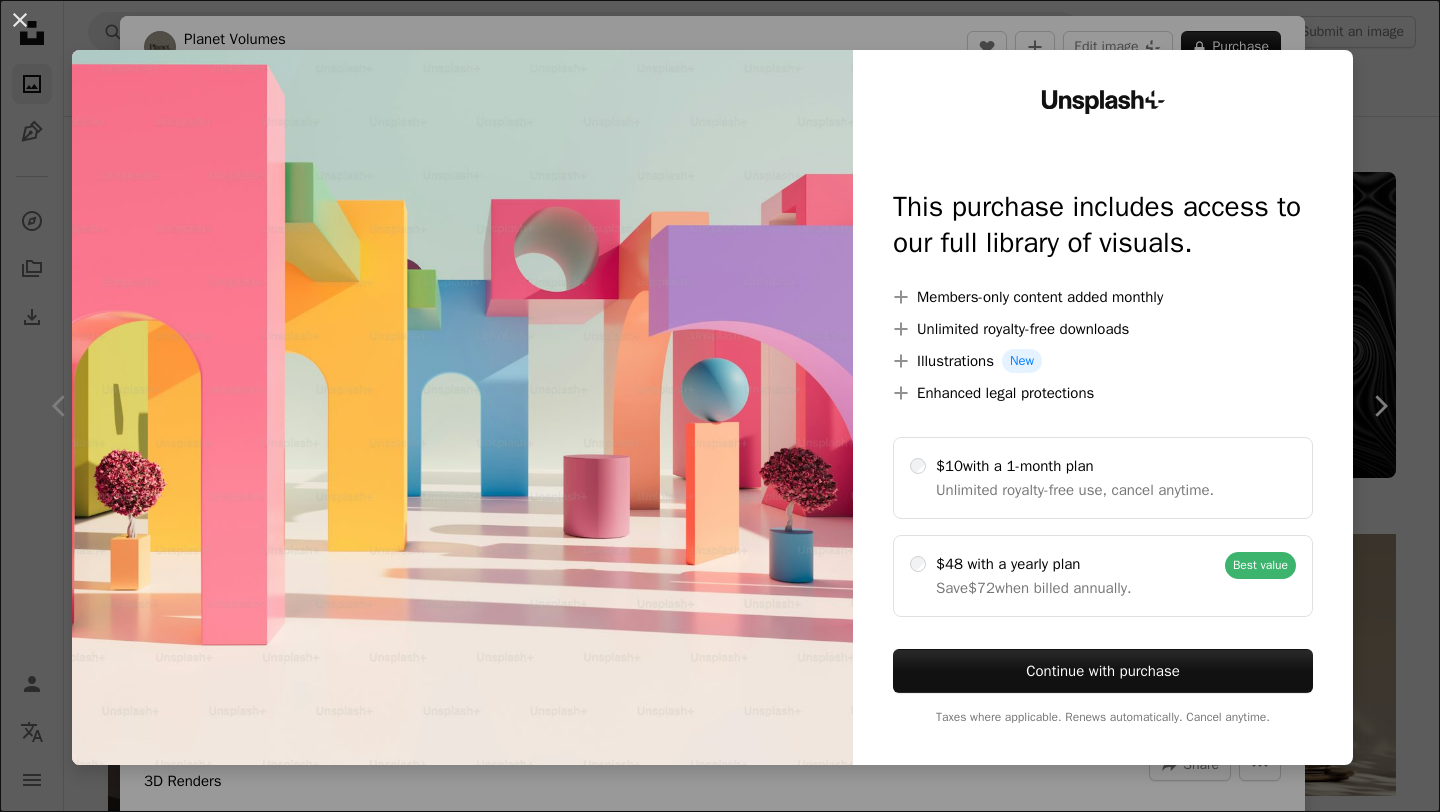 scroll, scrollTop: 3615, scrollLeft: 0, axis: vertical 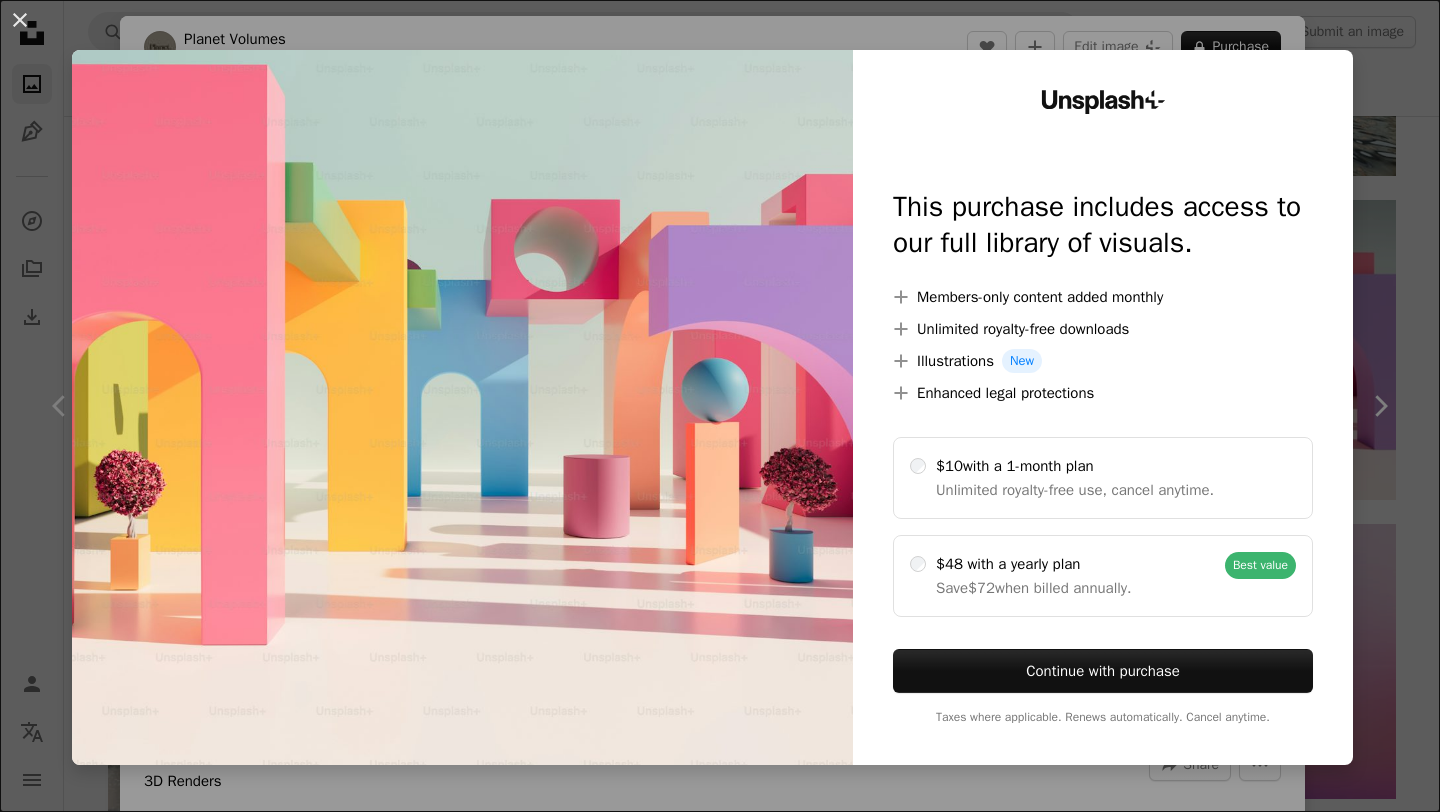 click on "An X shape Unsplash+ This purchase includes access to our full library of visuals. A plus sign Members-only content added monthly A plus sign Unlimited royalty-free downloads A plus sign Illustrations  New A plus sign Enhanced legal protections $10  with a 1-month plan Unlimited royalty-free use, cancel anytime. $48   with a yearly plan Save  $72  when billed annually. Best value Continue with purchase Taxes where applicable. Renews automatically. Cancel anytime." at bounding box center (720, 406) 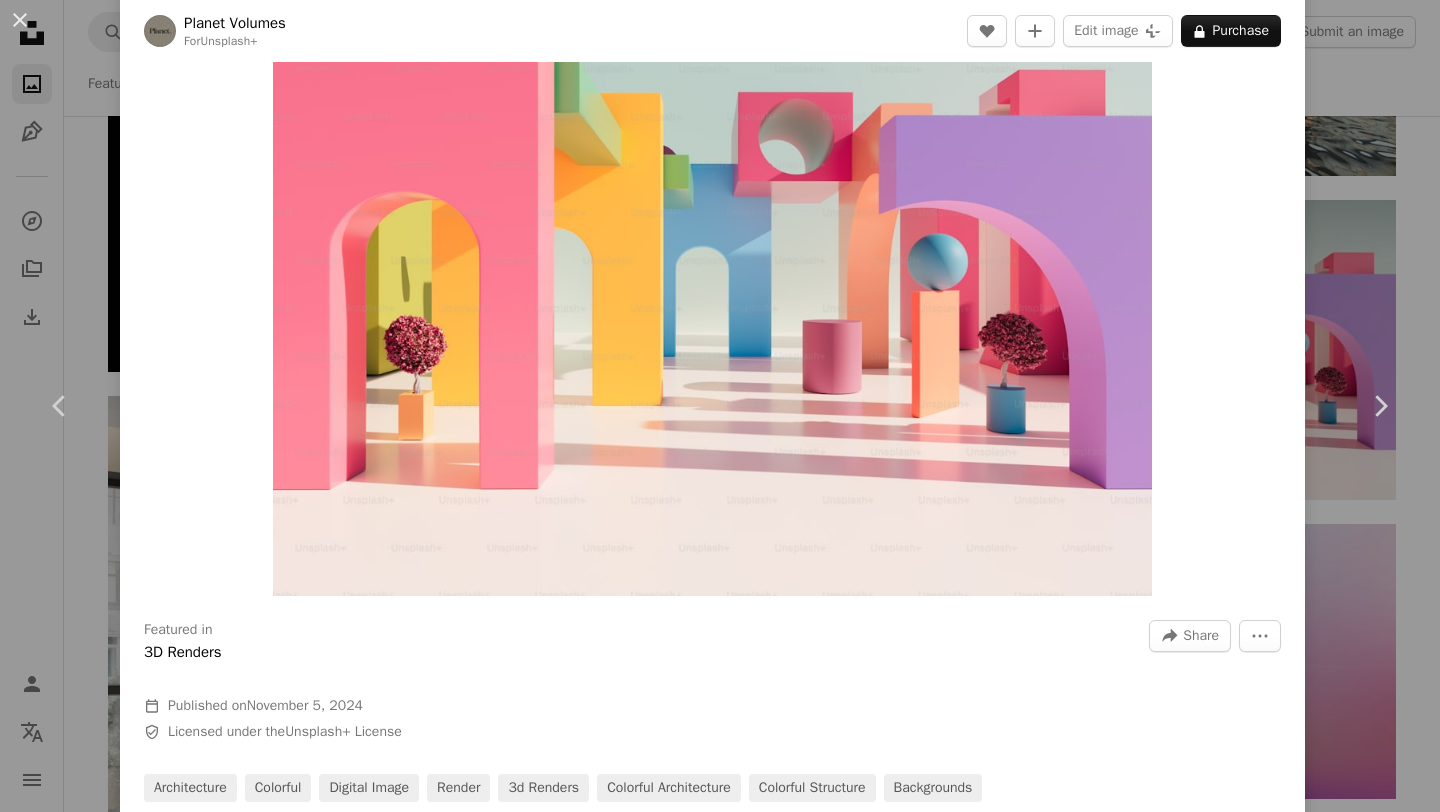 scroll, scrollTop: 131, scrollLeft: 0, axis: vertical 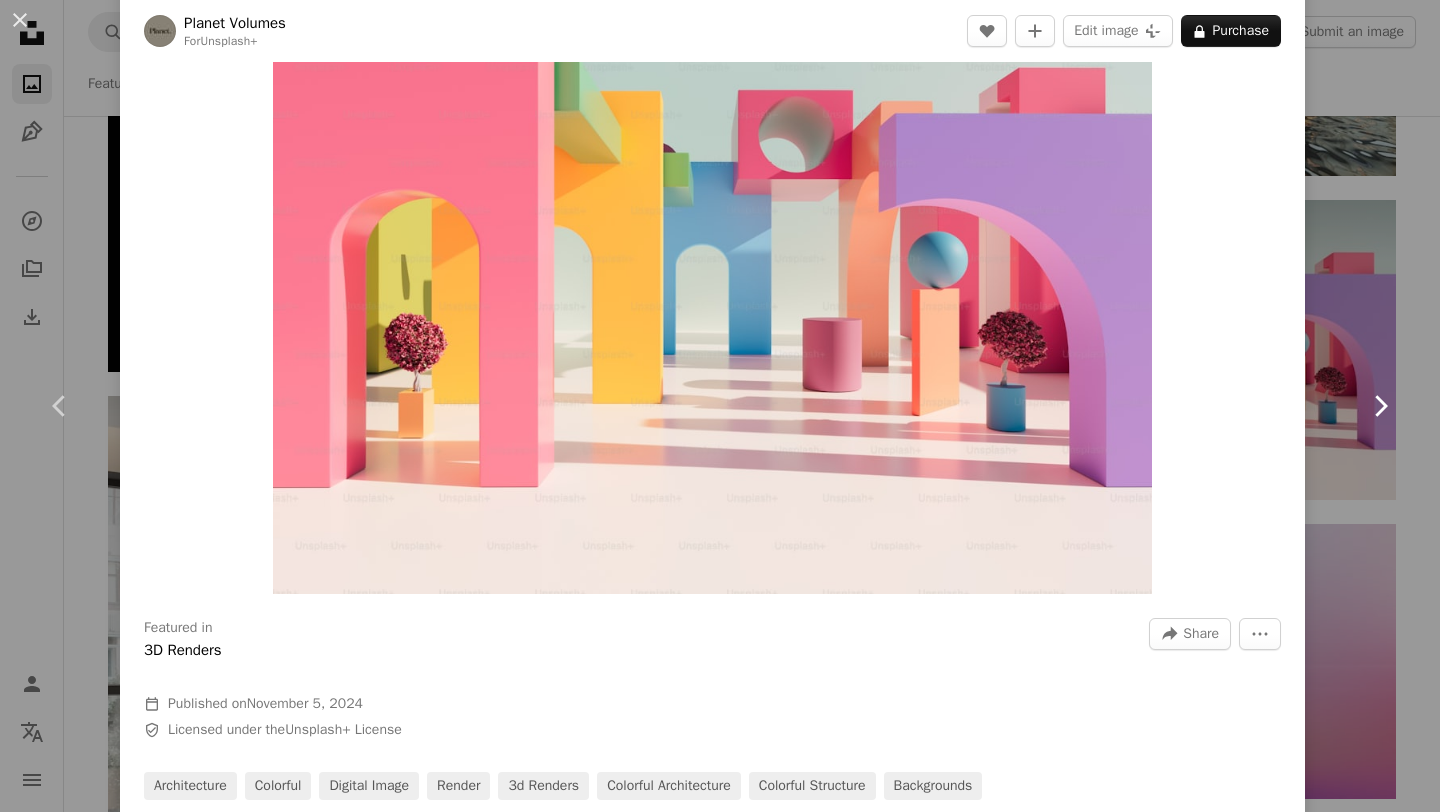click on "Chevron right" at bounding box center [1380, 406] 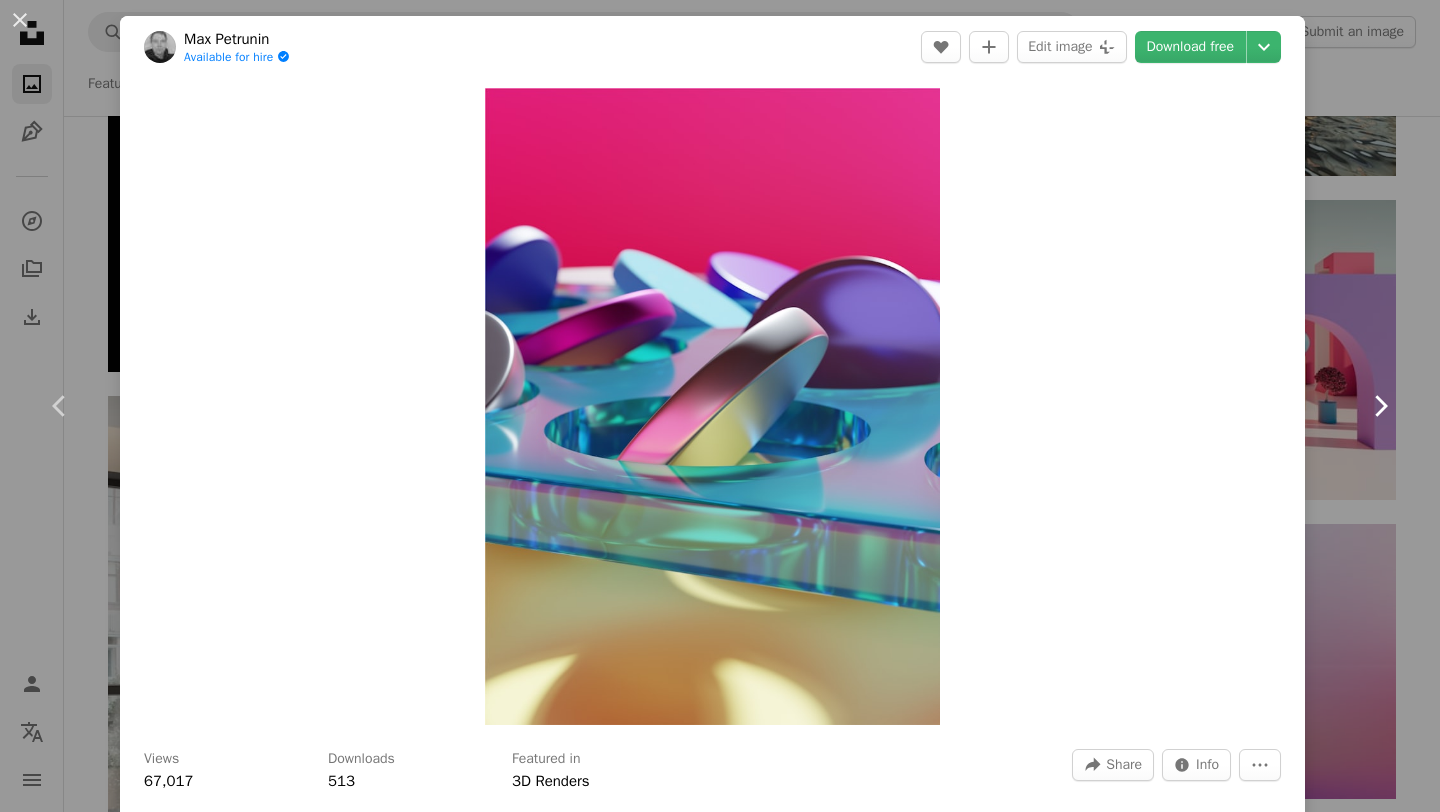 click on "Chevron right" at bounding box center [1380, 406] 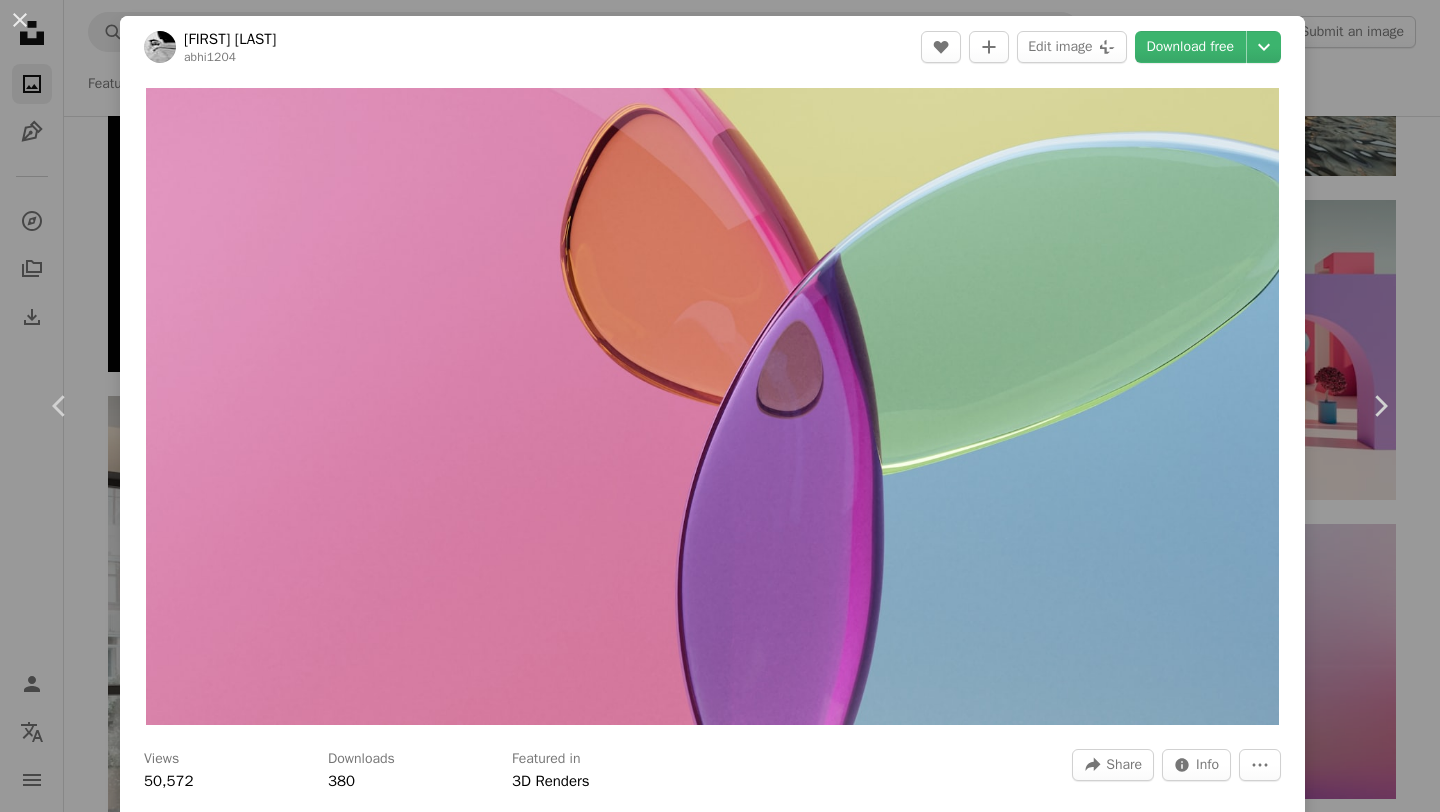 click on "[FIRST] [LAST]" at bounding box center [720, 406] 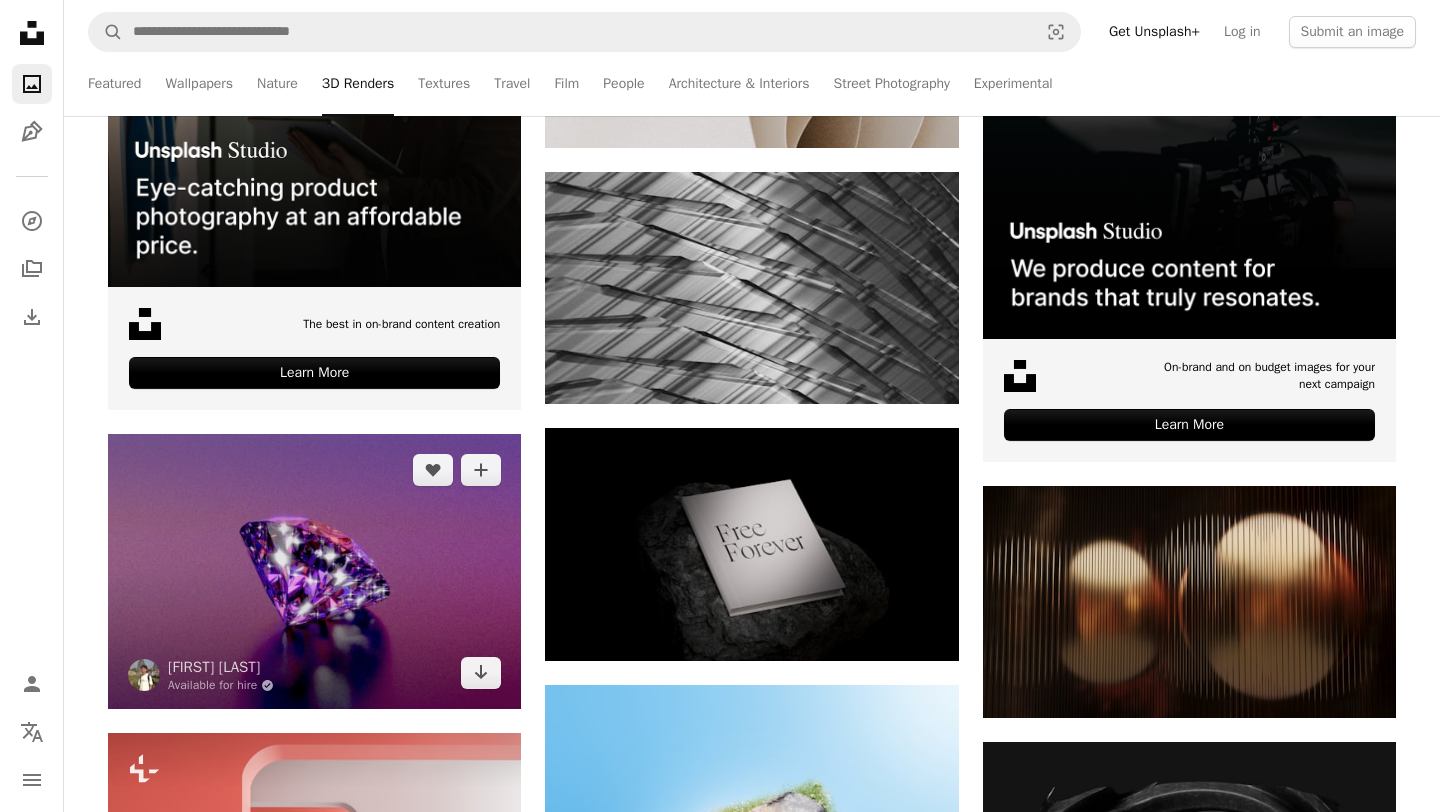 scroll, scrollTop: 5495, scrollLeft: 0, axis: vertical 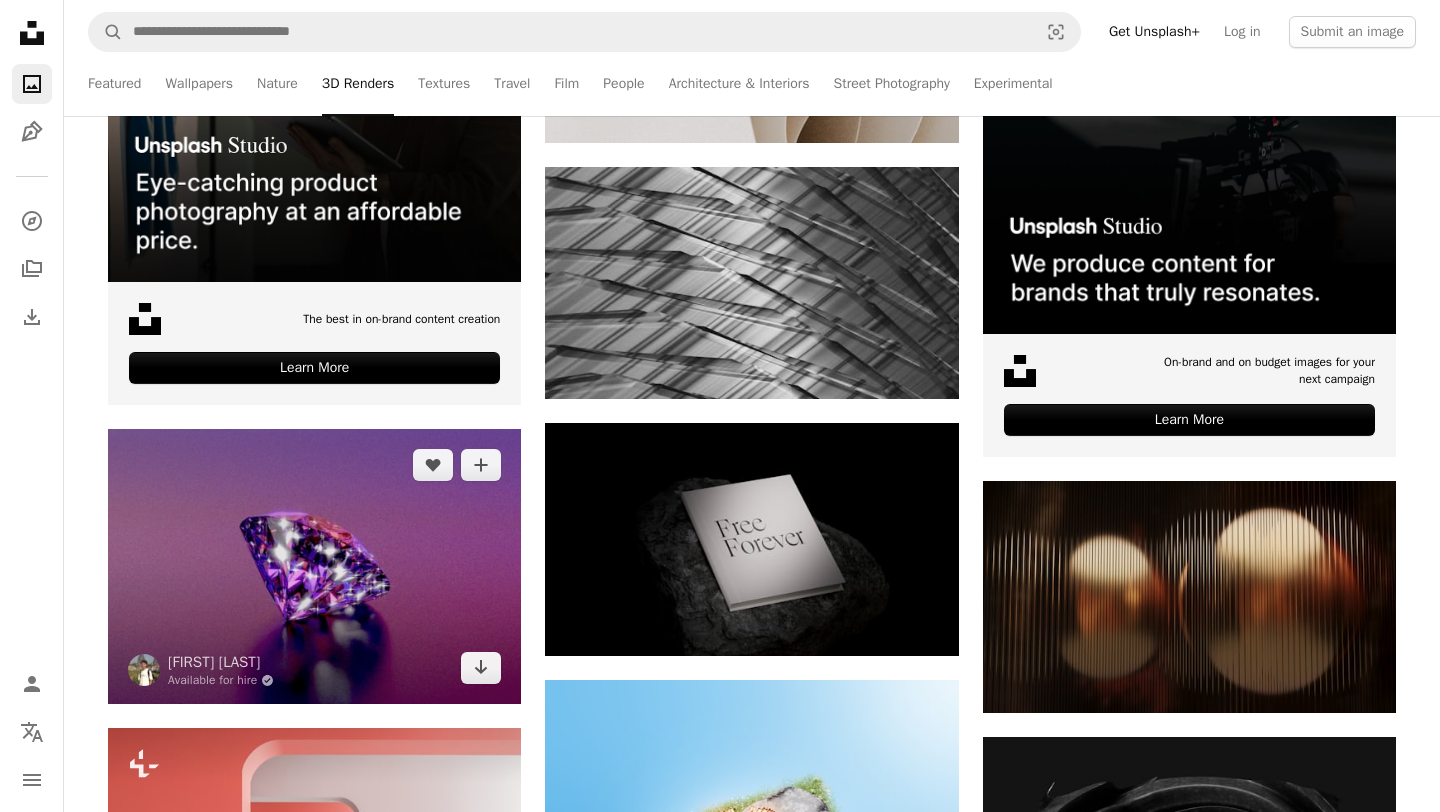 click at bounding box center [314, 566] 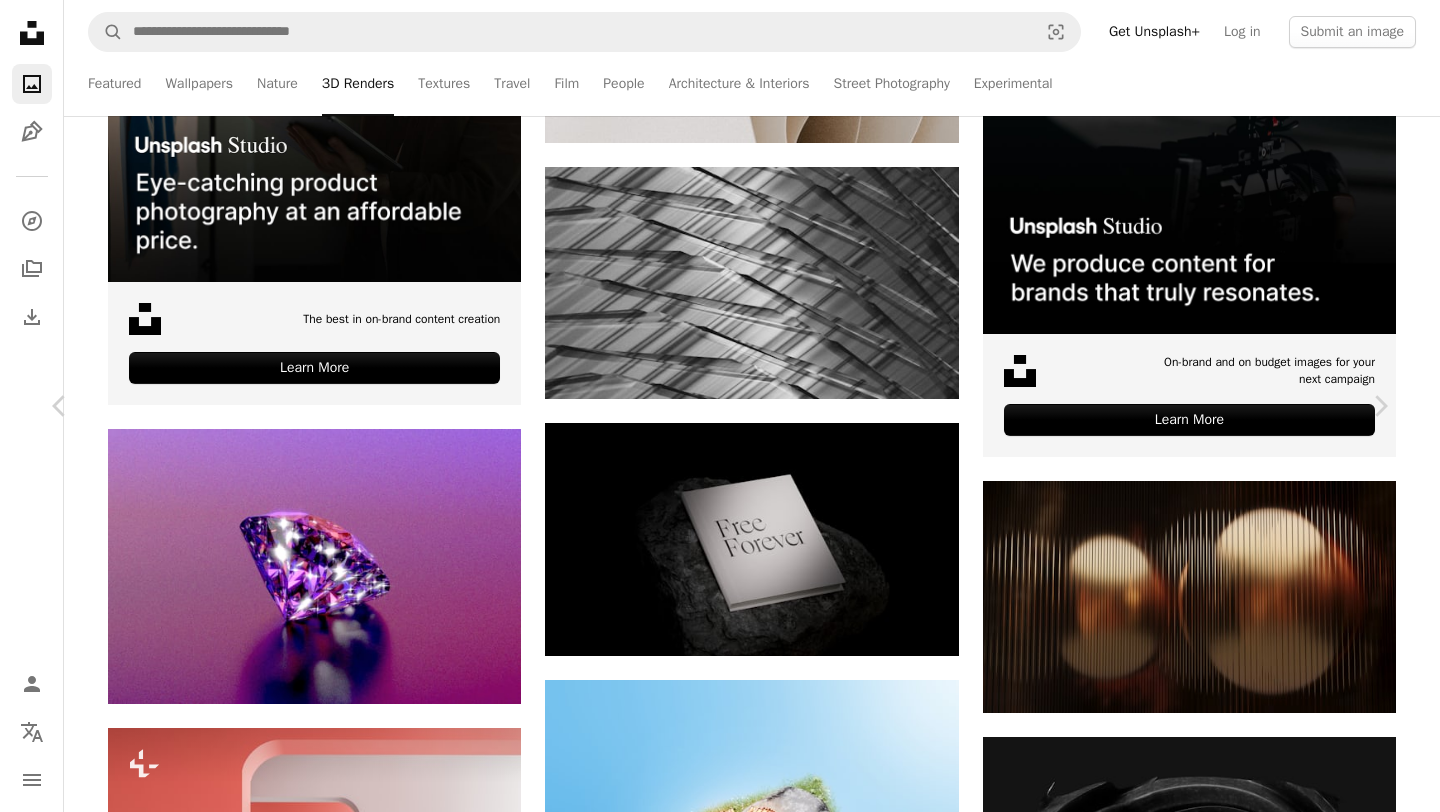 scroll, scrollTop: 4063, scrollLeft: 0, axis: vertical 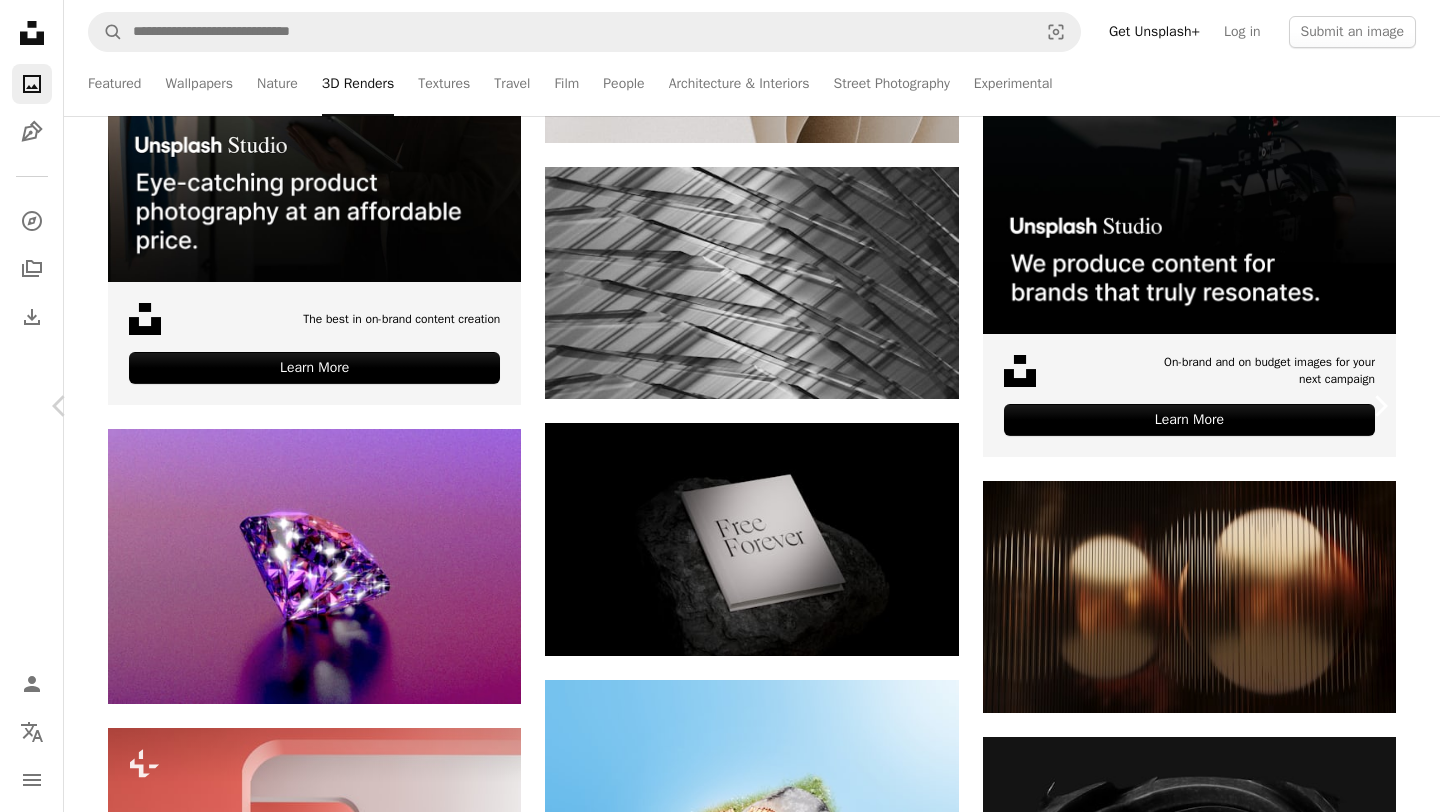 click on "Chevron right" at bounding box center (1380, 406) 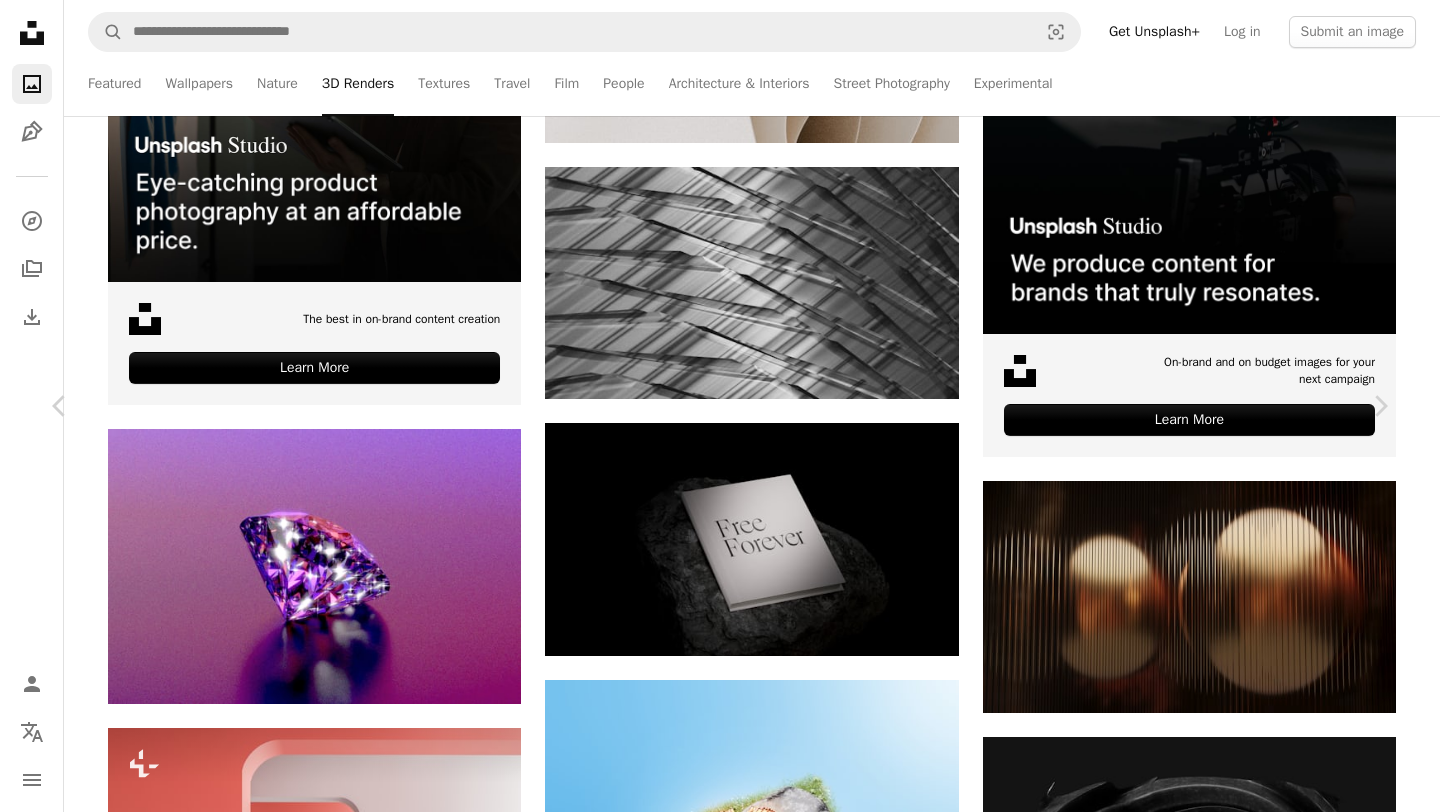 click on "[FIRST] [LAST]" at bounding box center [720, 3938] 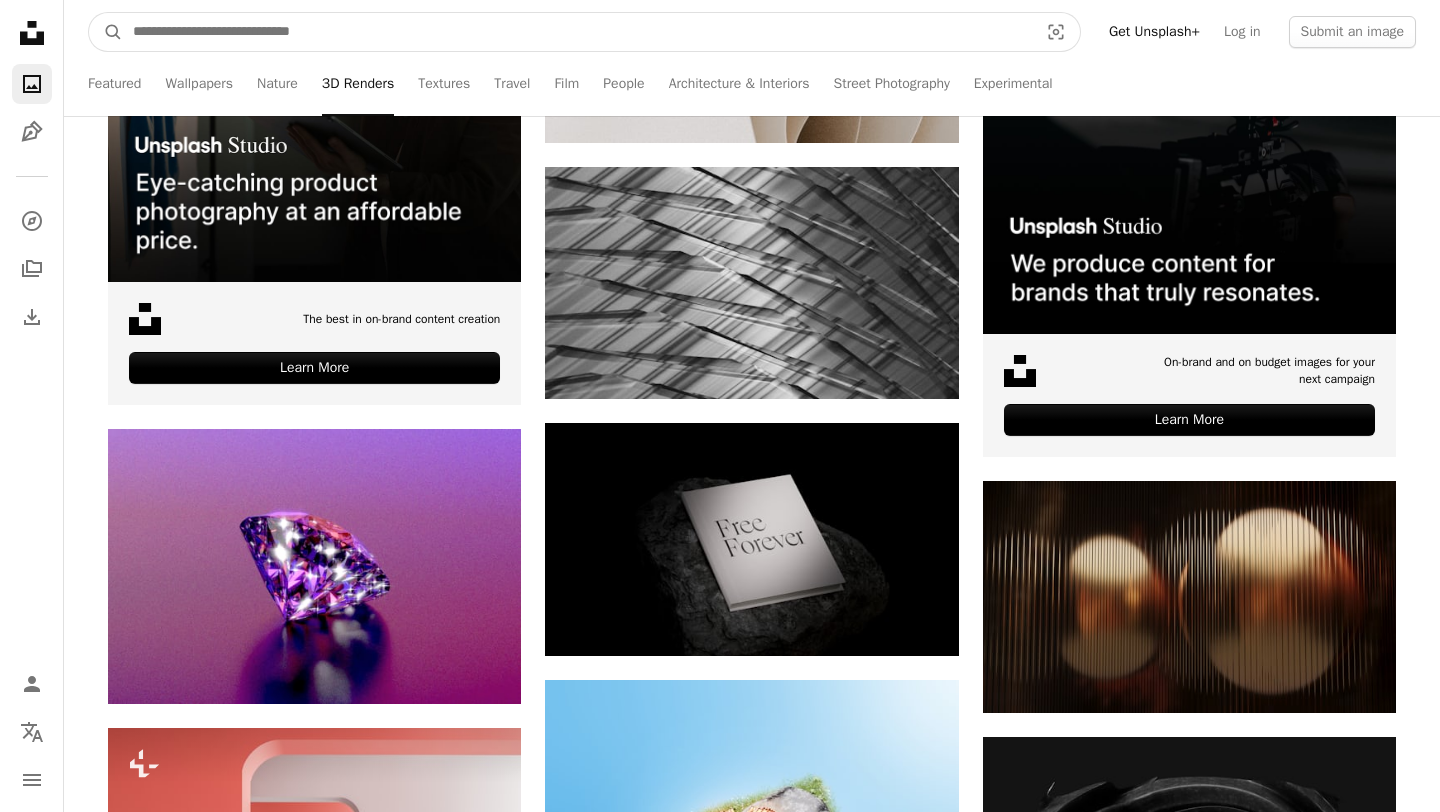 click at bounding box center (577, 32) 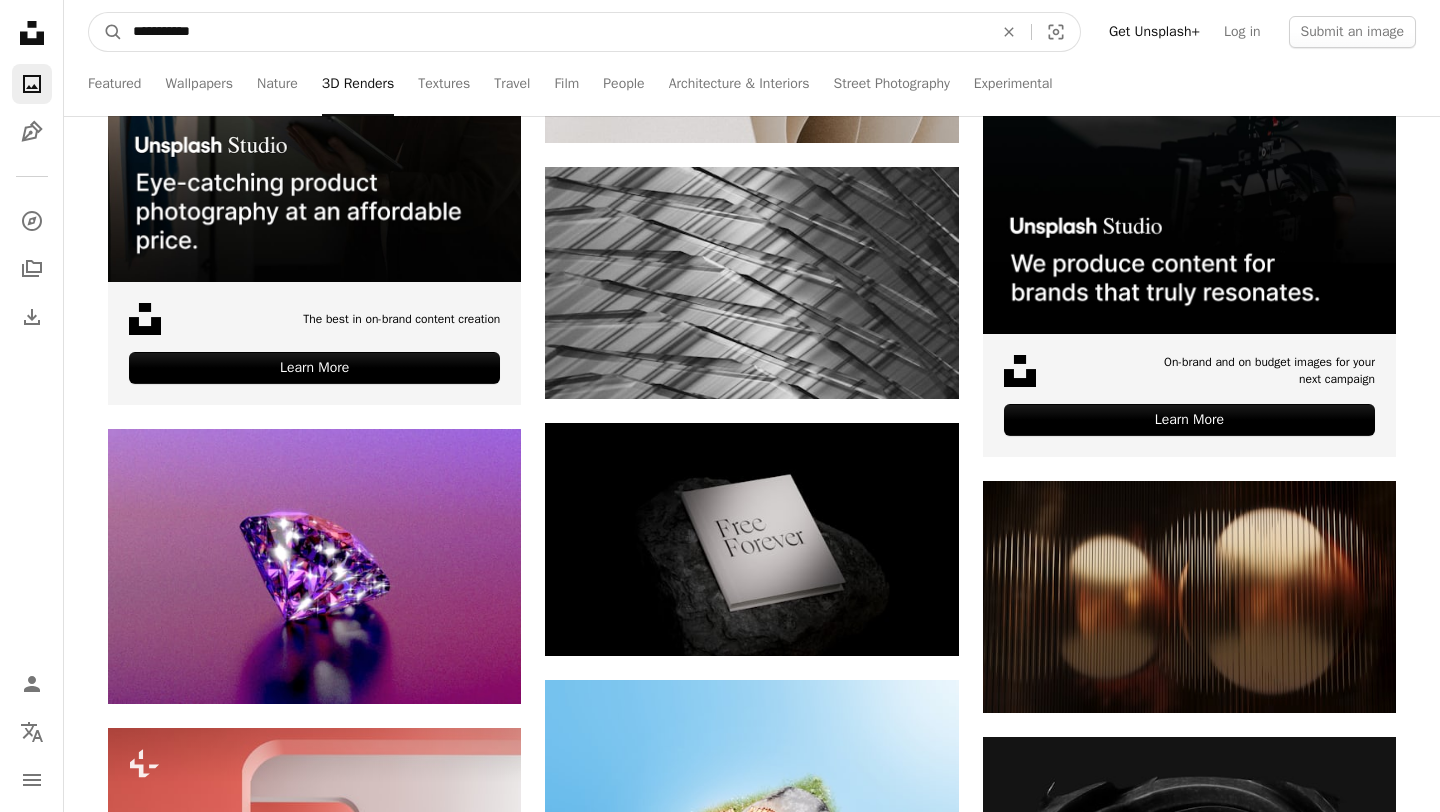 type on "**********" 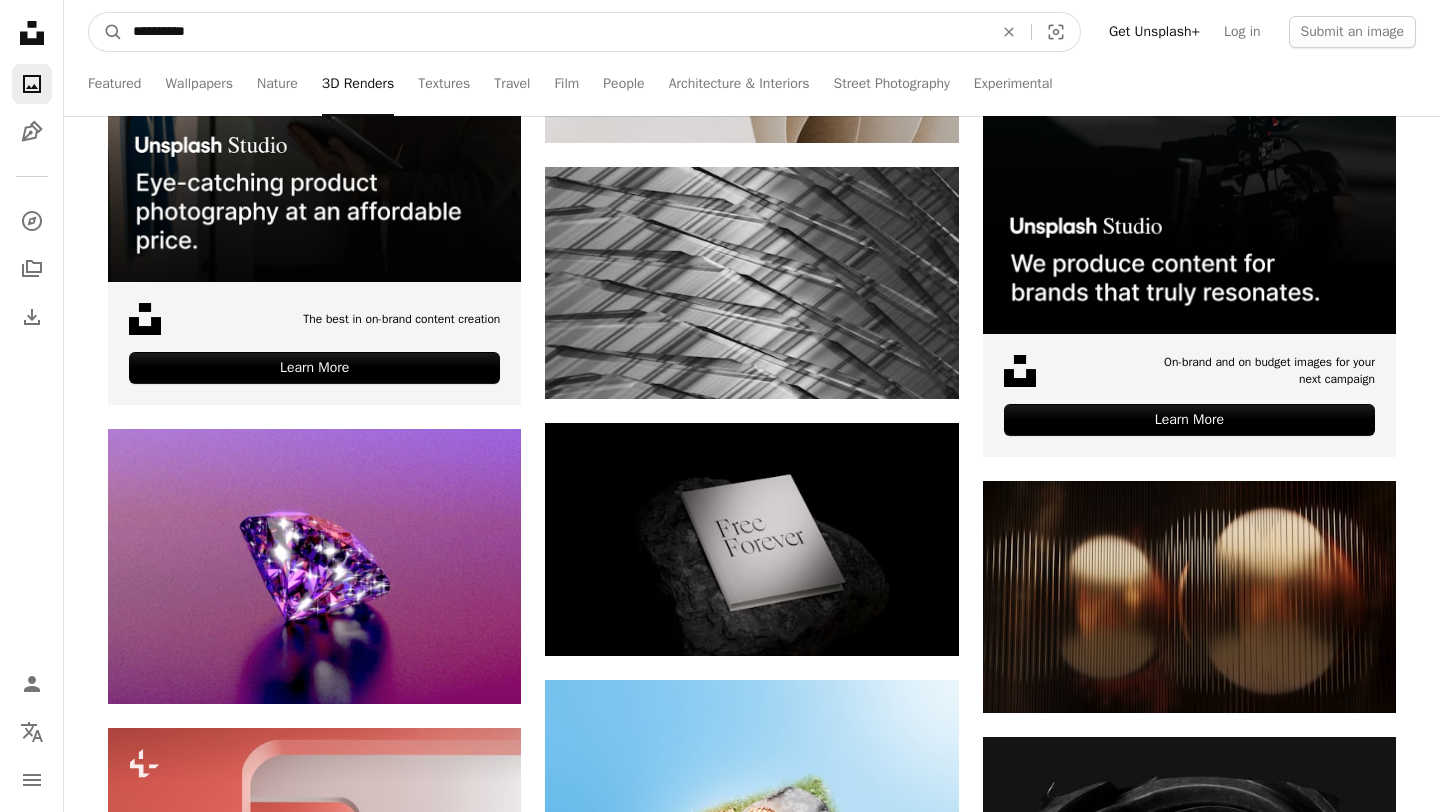 click on "A magnifying glass" at bounding box center (106, 32) 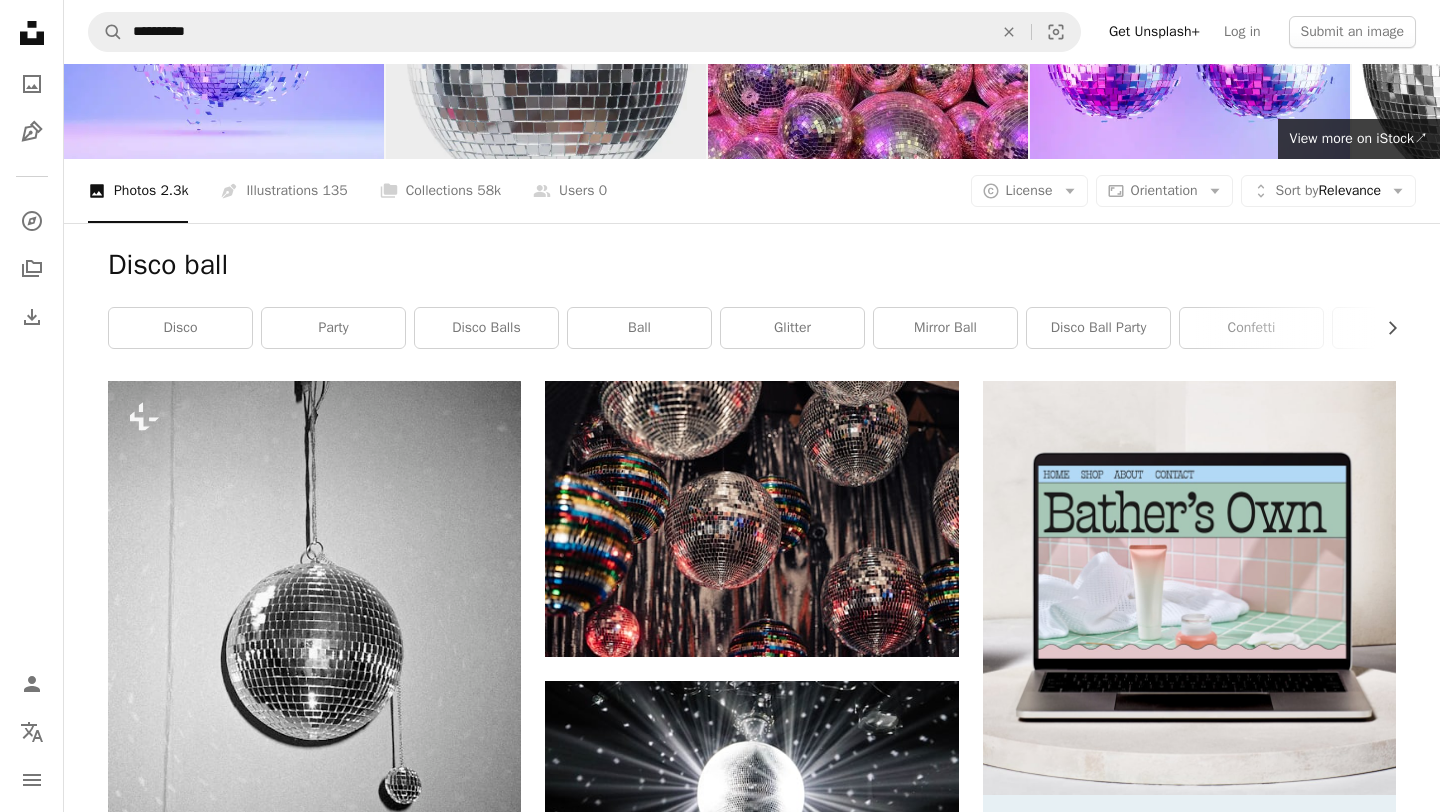 scroll, scrollTop: 71, scrollLeft: 0, axis: vertical 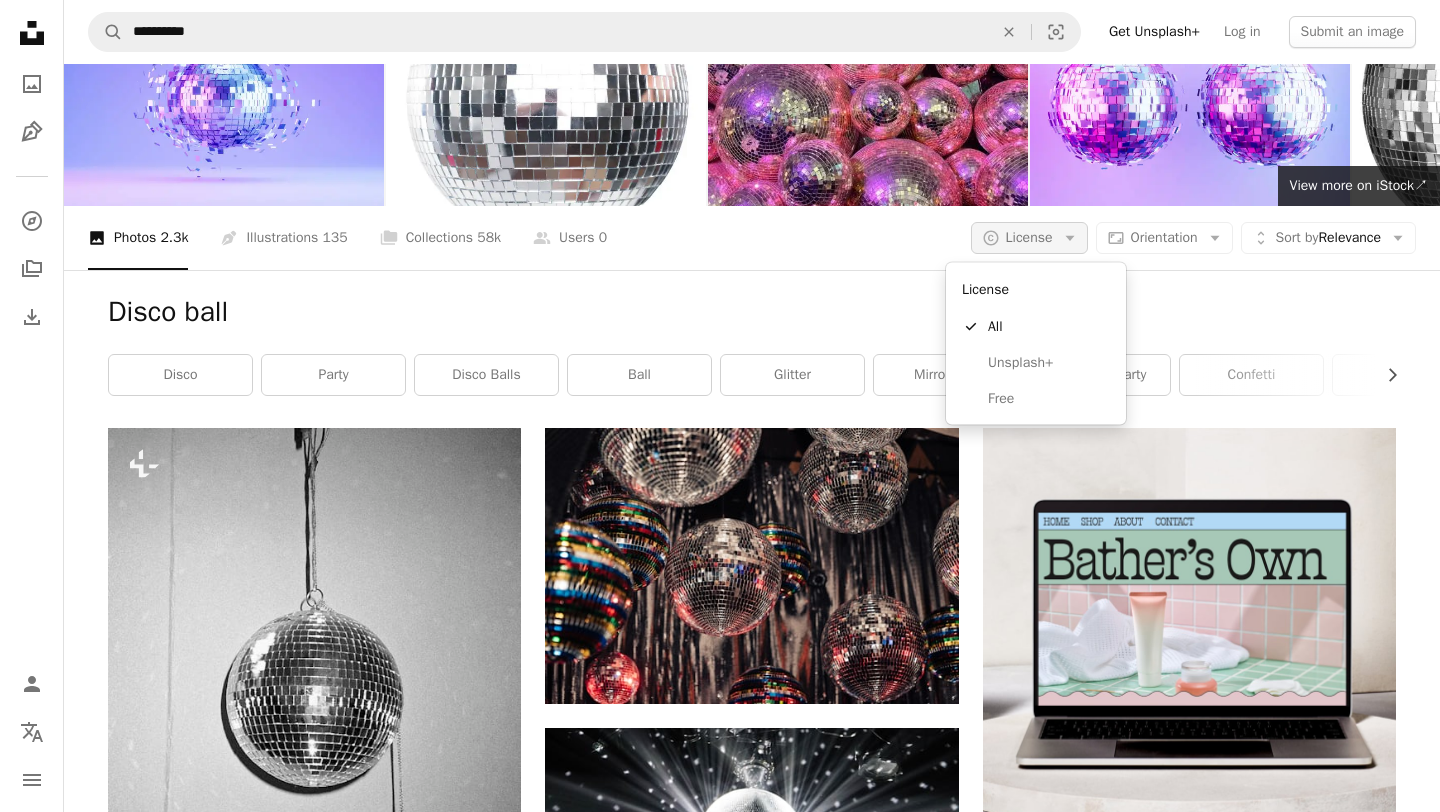 click on "A copyright icon © License Arrow down" at bounding box center [1029, 238] 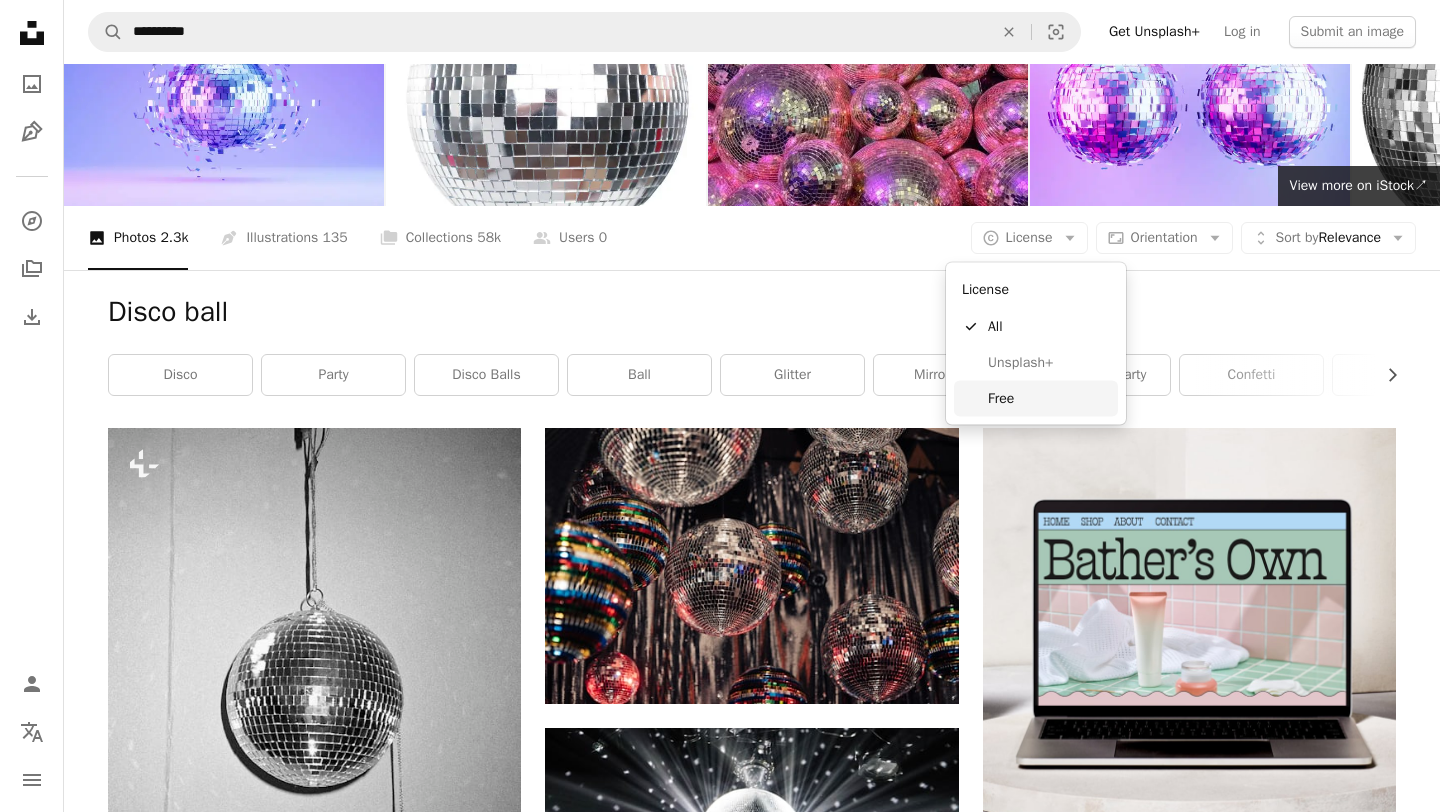 click on "Free" at bounding box center (1049, 398) 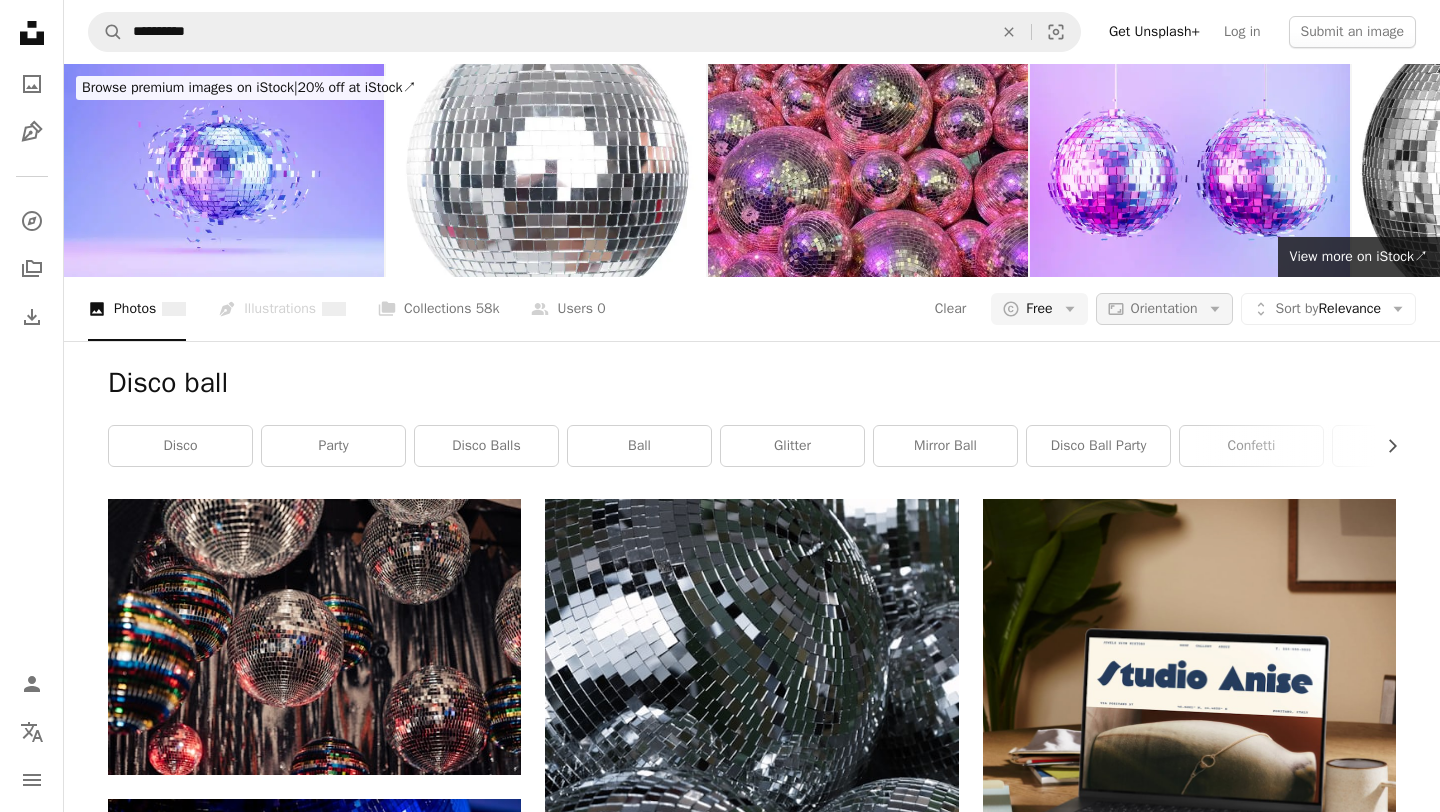 click on "Orientation" at bounding box center (1164, 308) 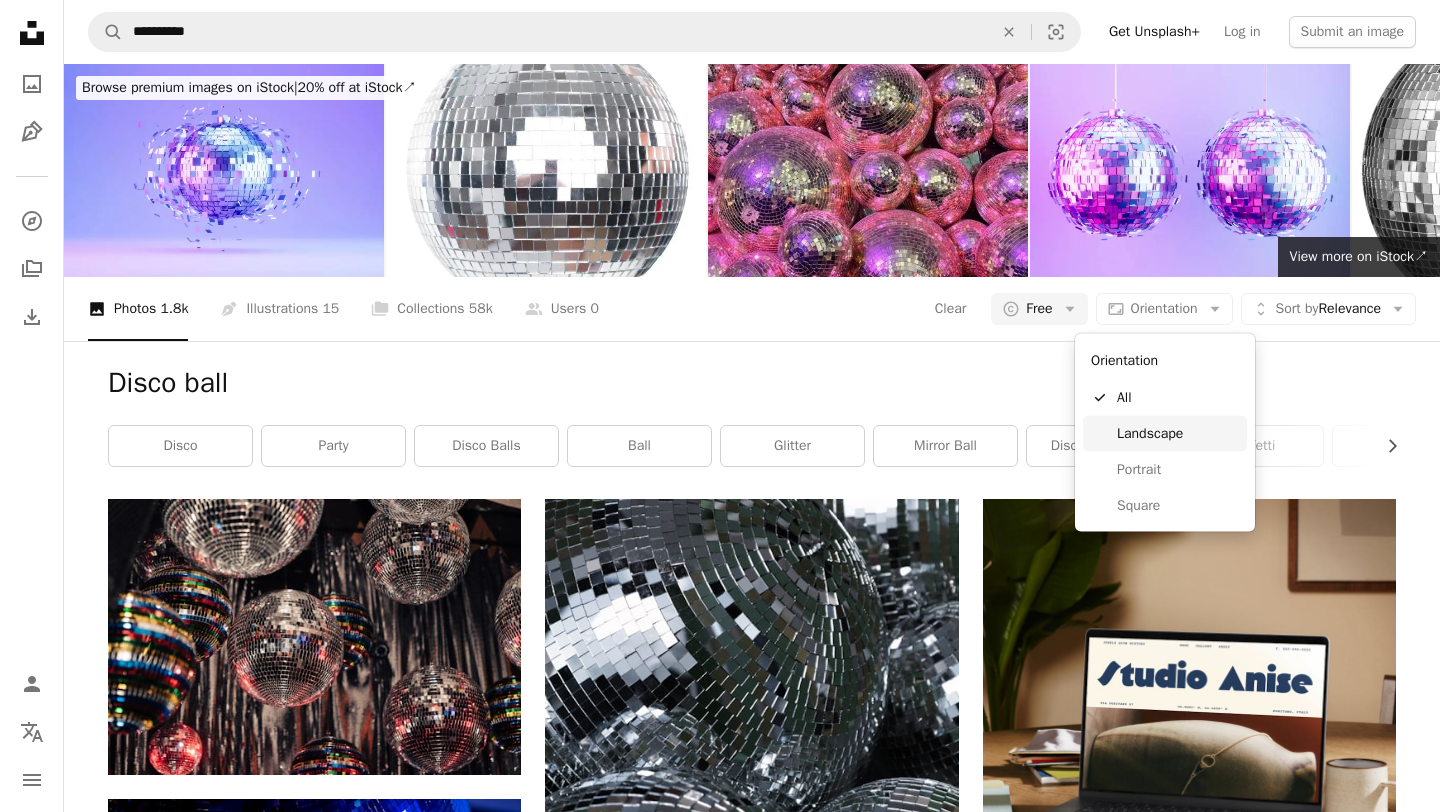 click on "Landscape" at bounding box center [1178, 433] 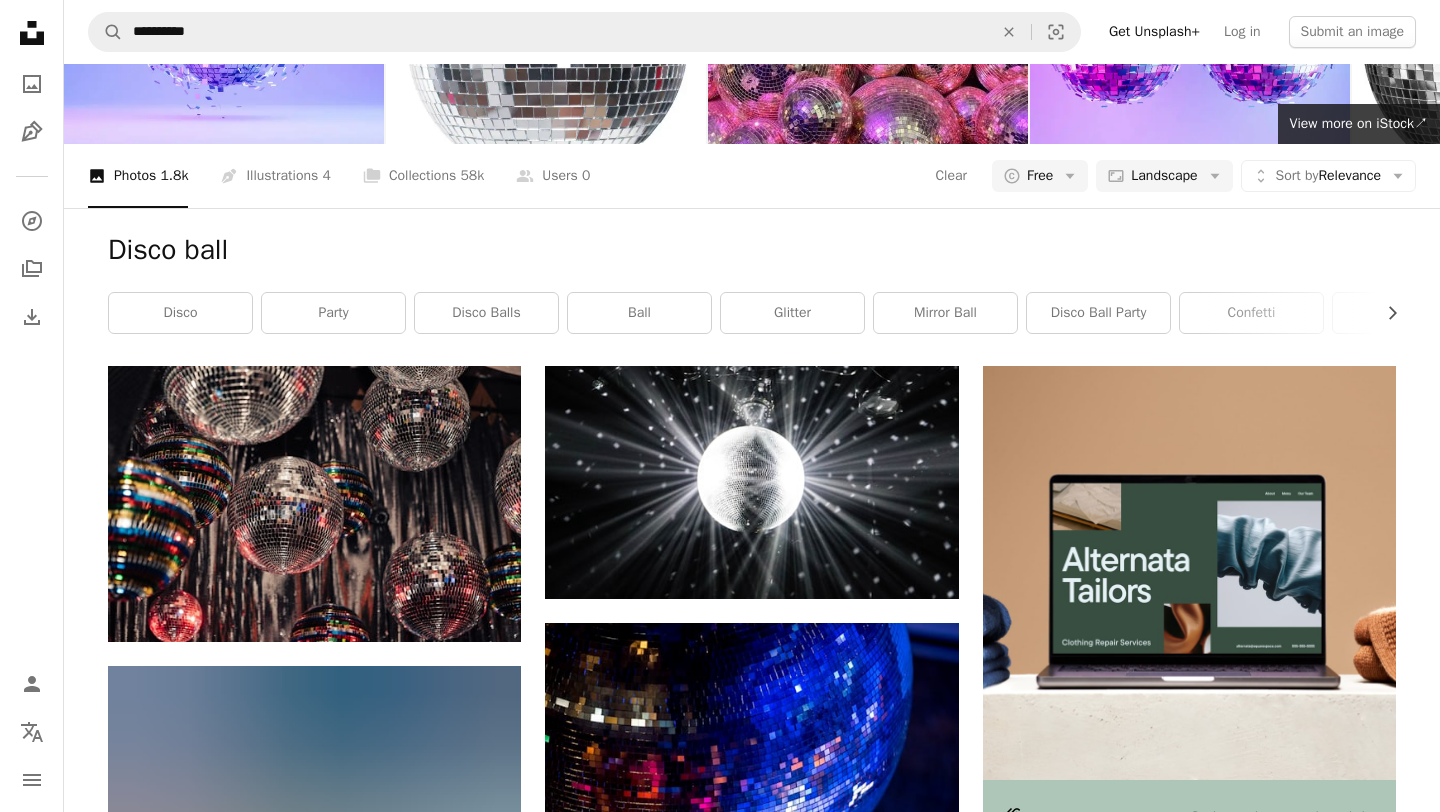 scroll, scrollTop: 0, scrollLeft: 0, axis: both 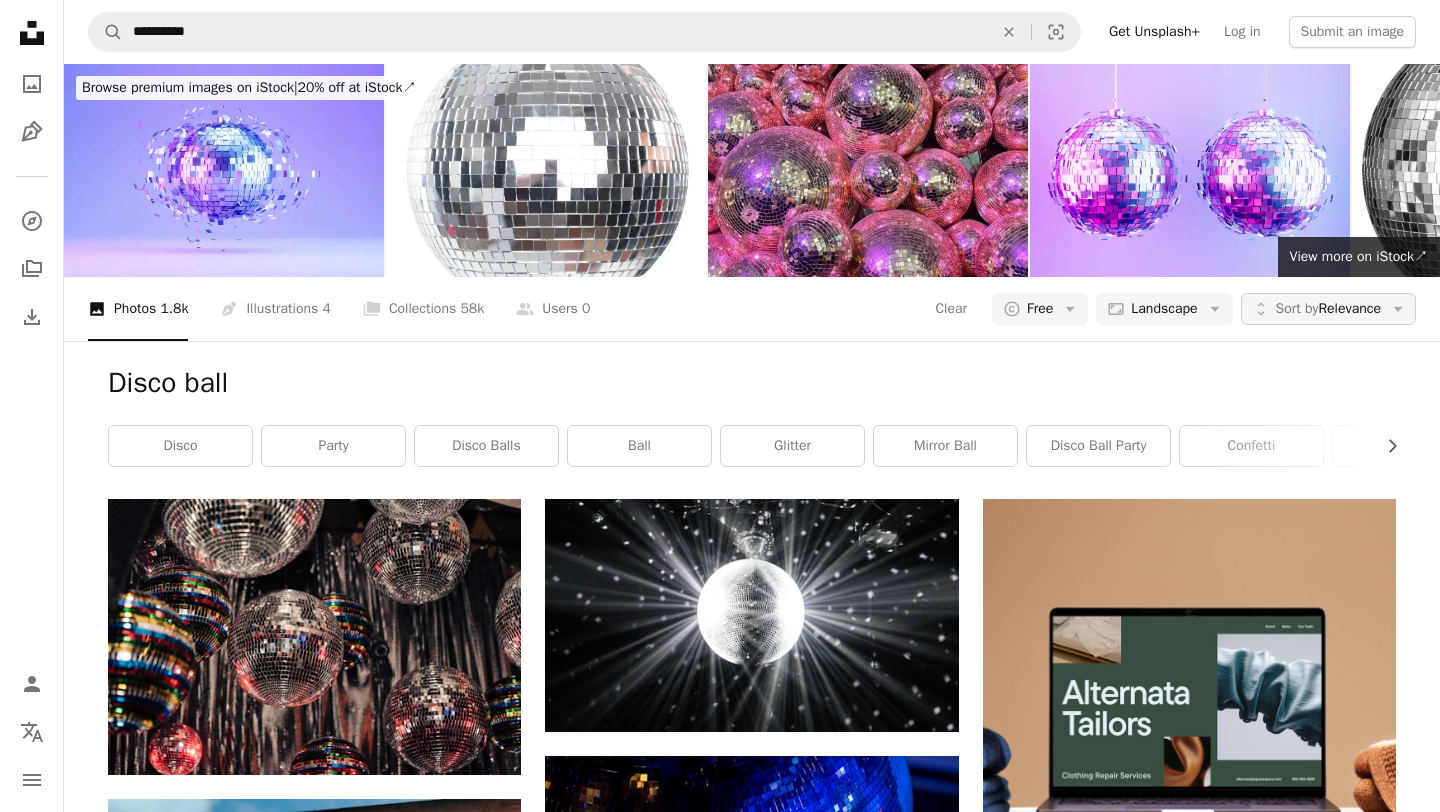 click on "Unfold Sort by  Relevance Arrow down" at bounding box center [1328, 309] 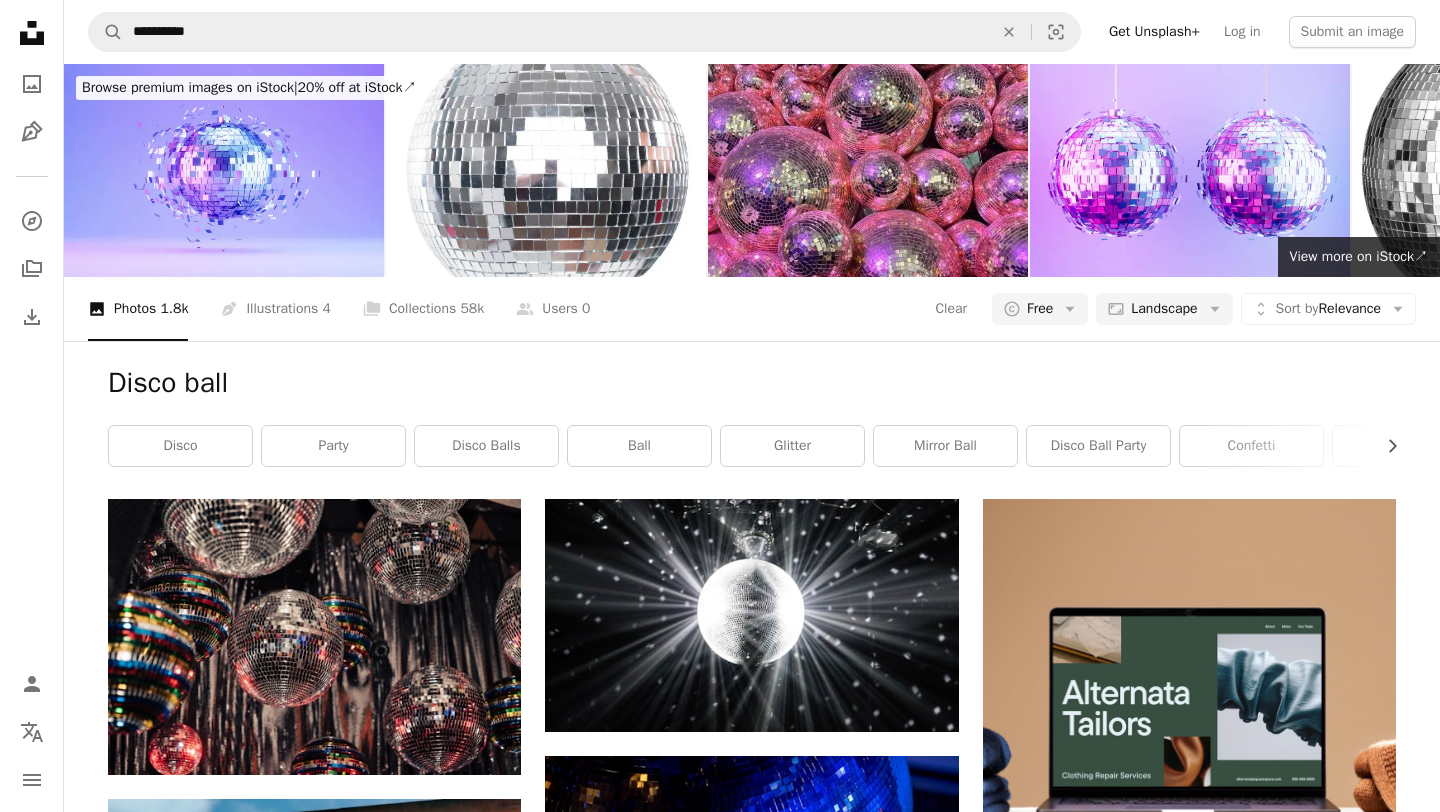click on "**********" at bounding box center [720, 1997] 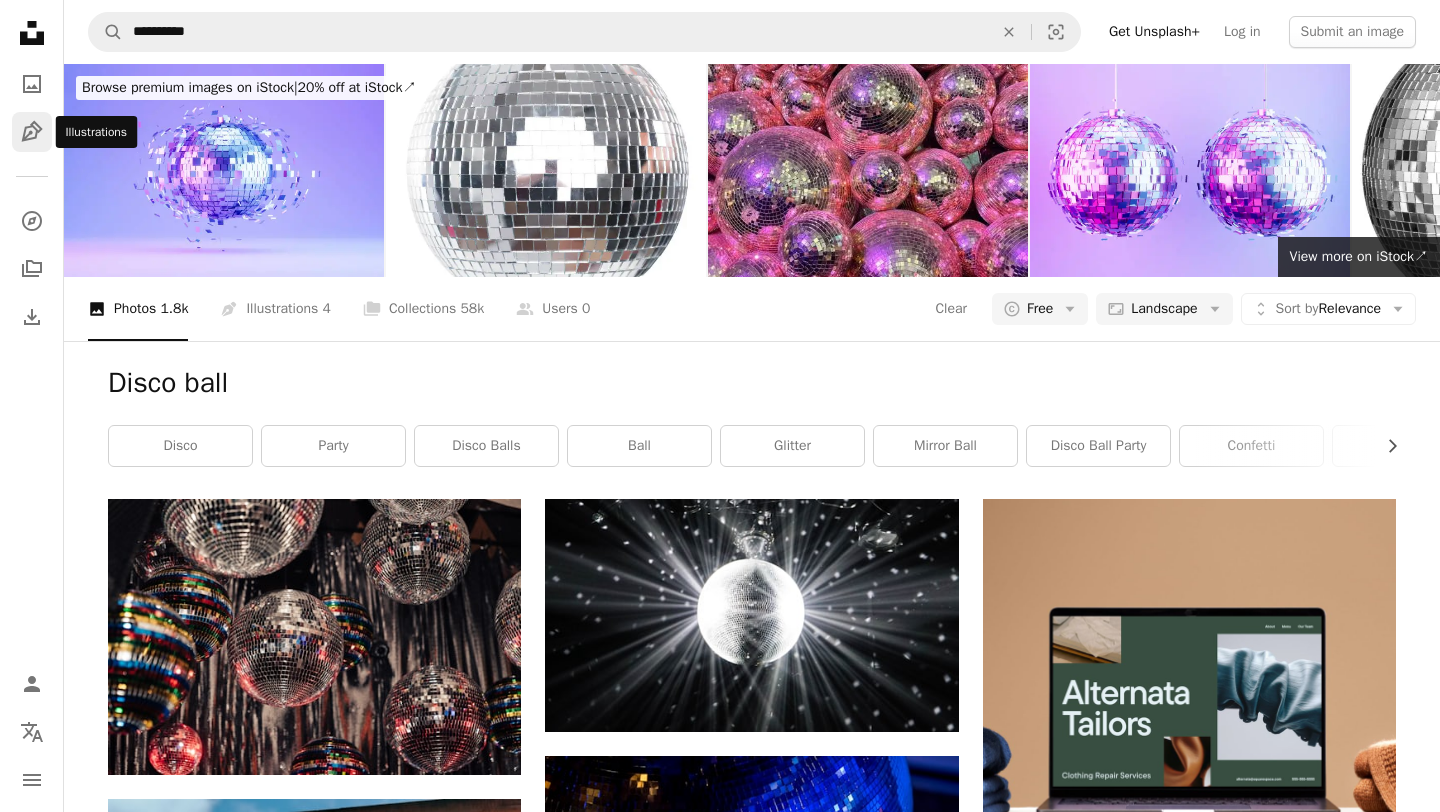 click 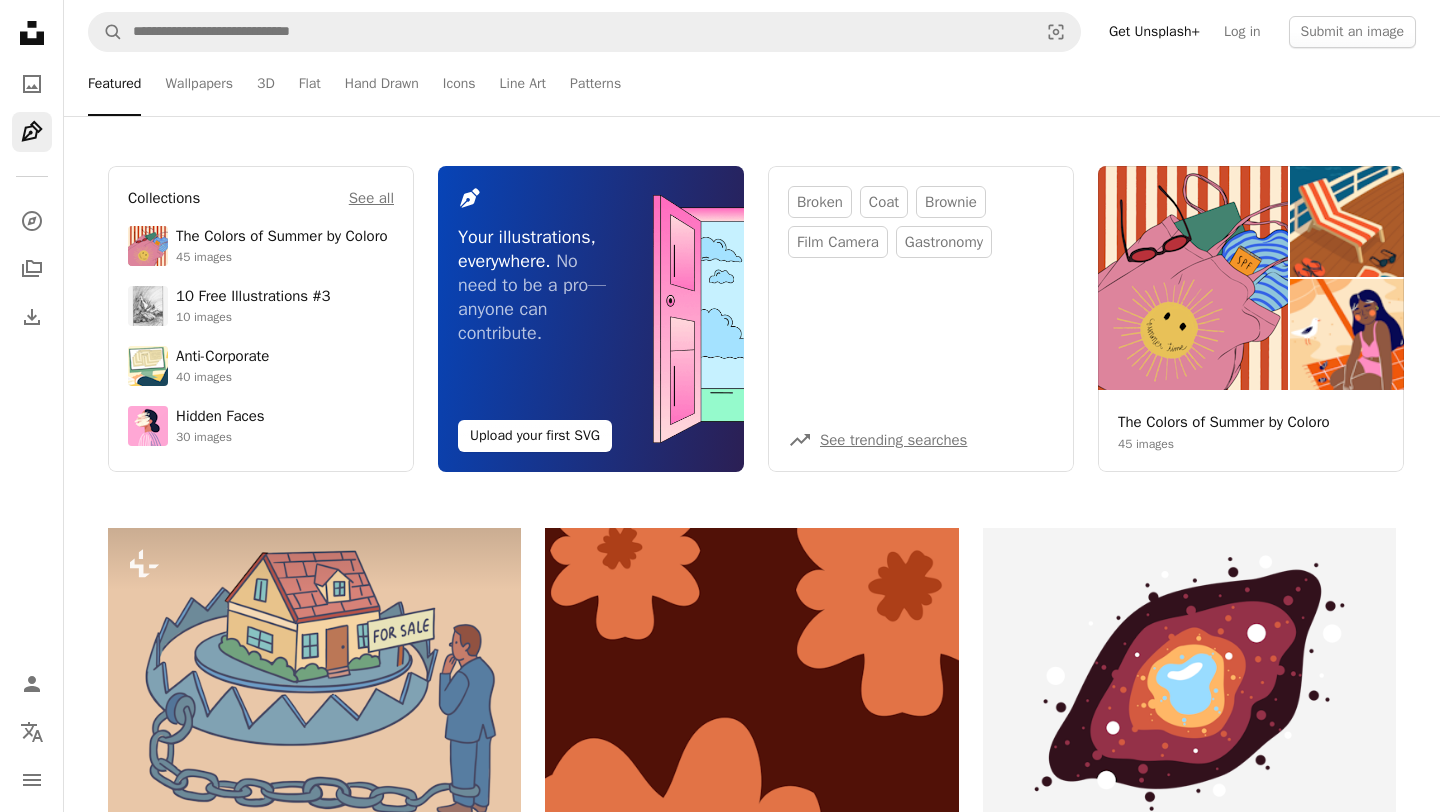 scroll, scrollTop: 0, scrollLeft: 0, axis: both 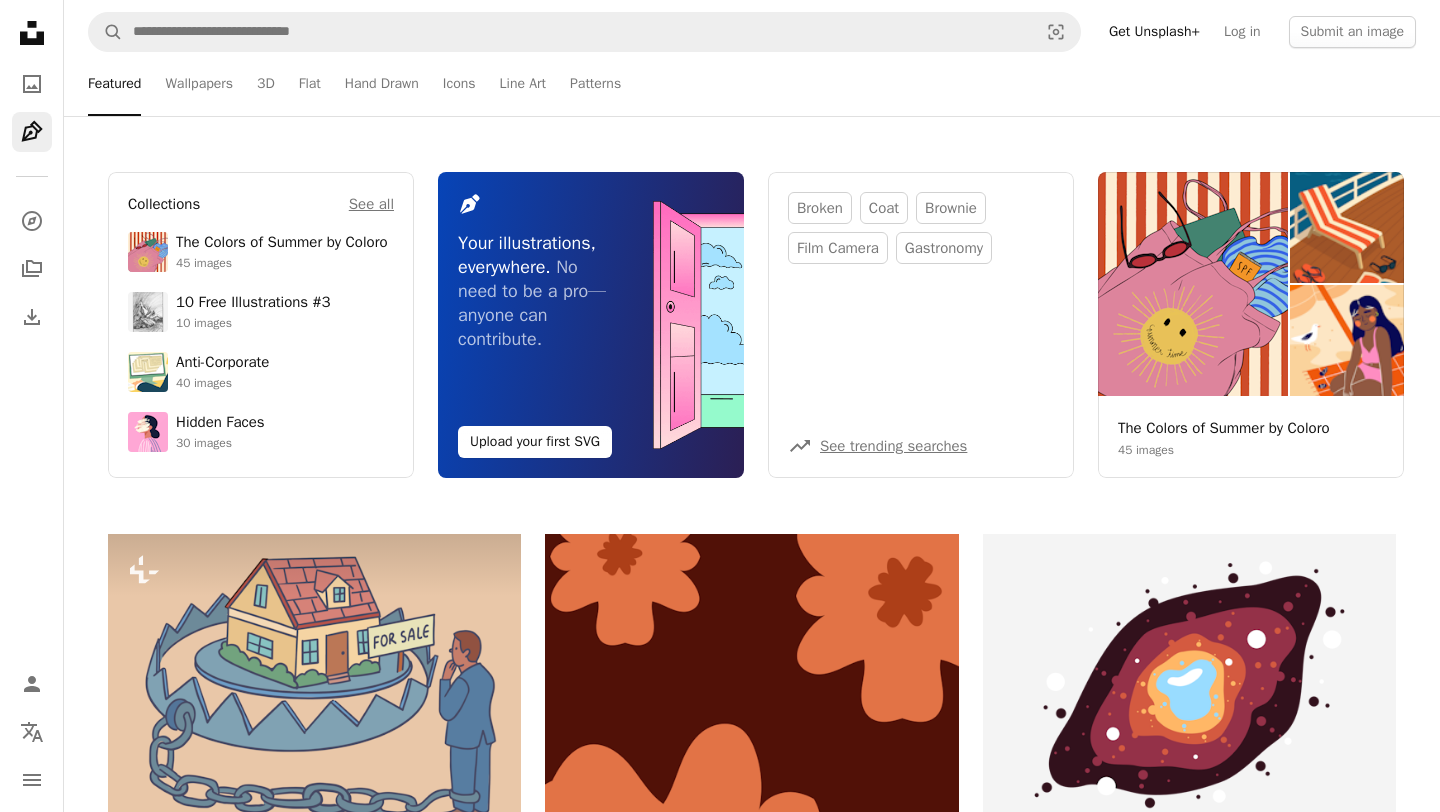 click 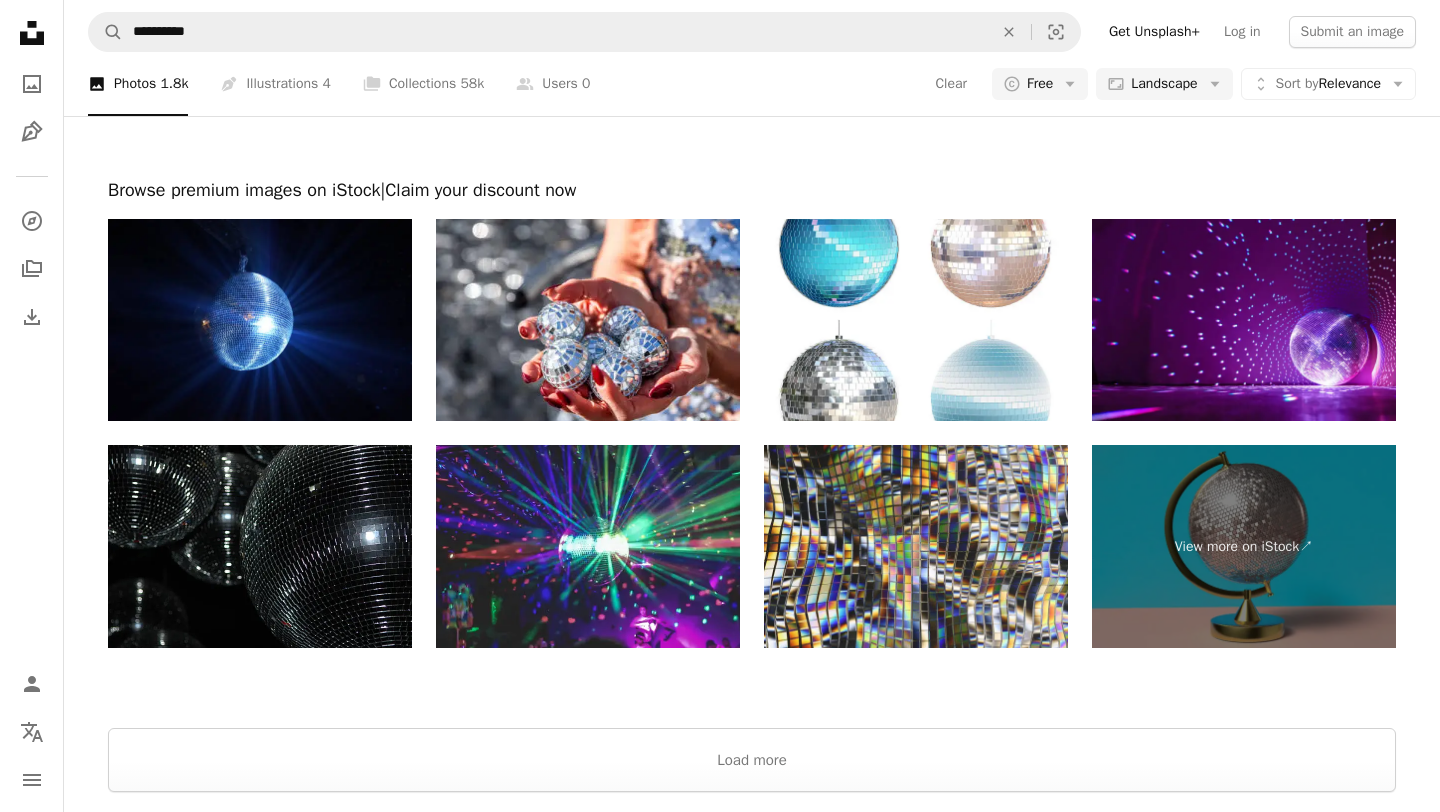 scroll, scrollTop: 3182, scrollLeft: 0, axis: vertical 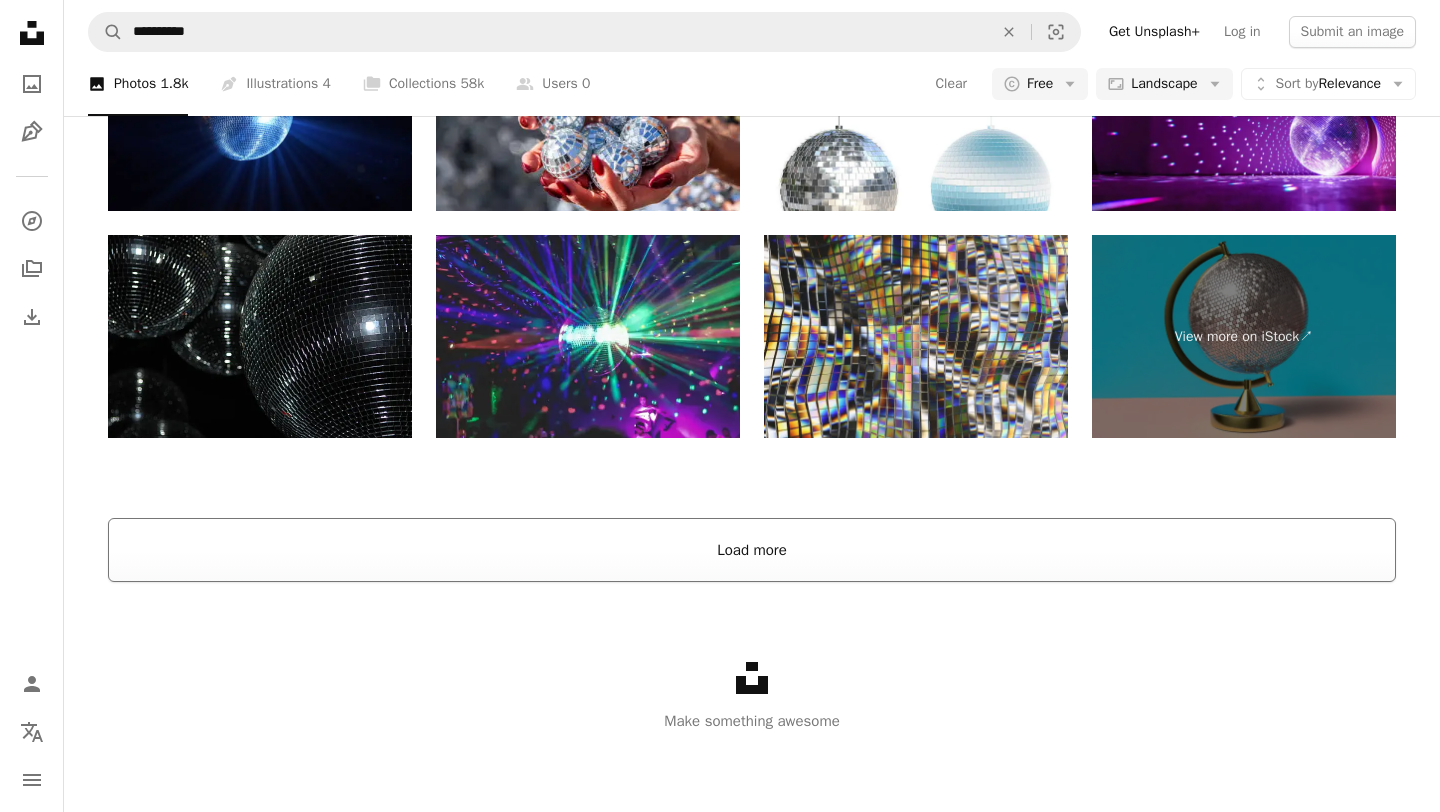 click on "Load more" at bounding box center [752, 550] 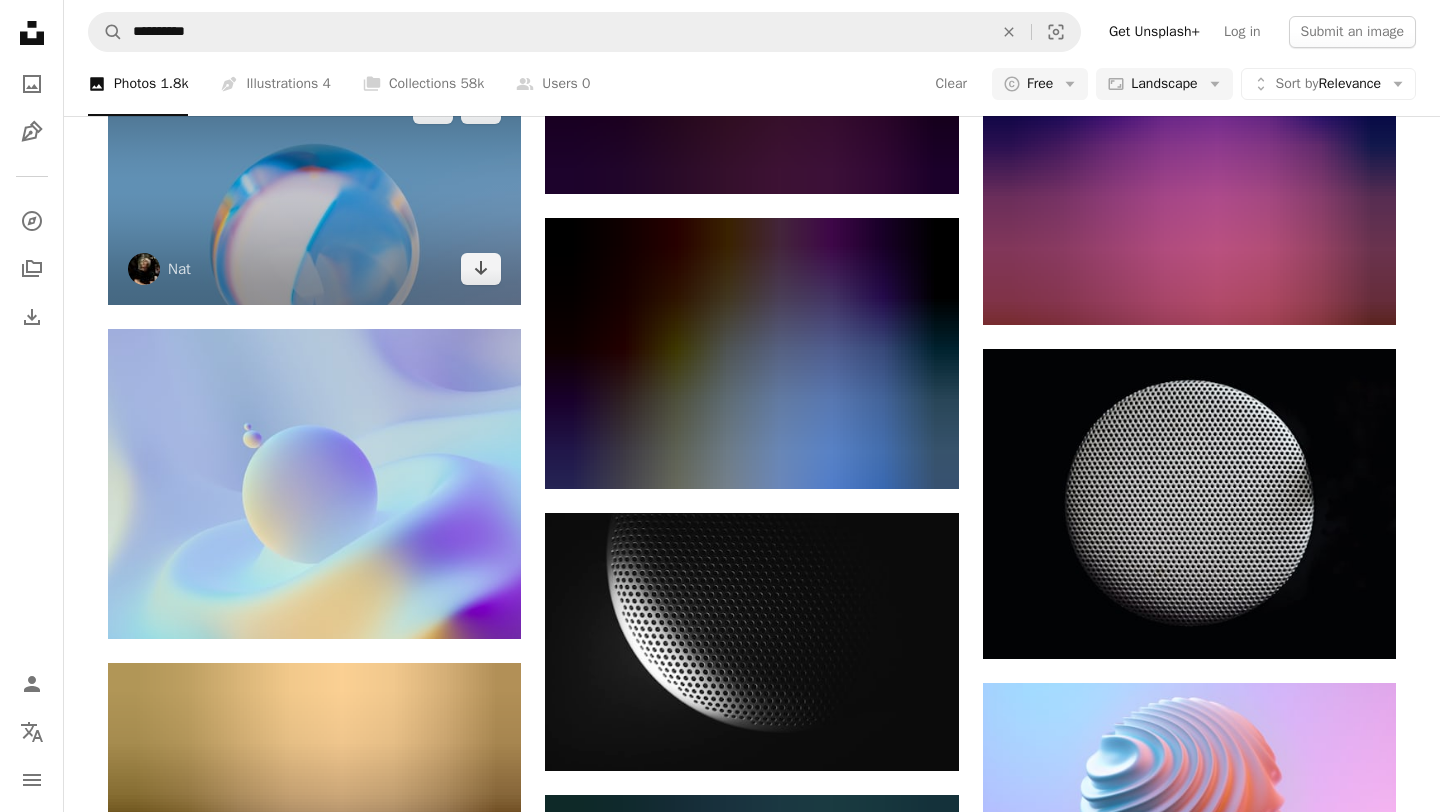 scroll, scrollTop: 13392, scrollLeft: 0, axis: vertical 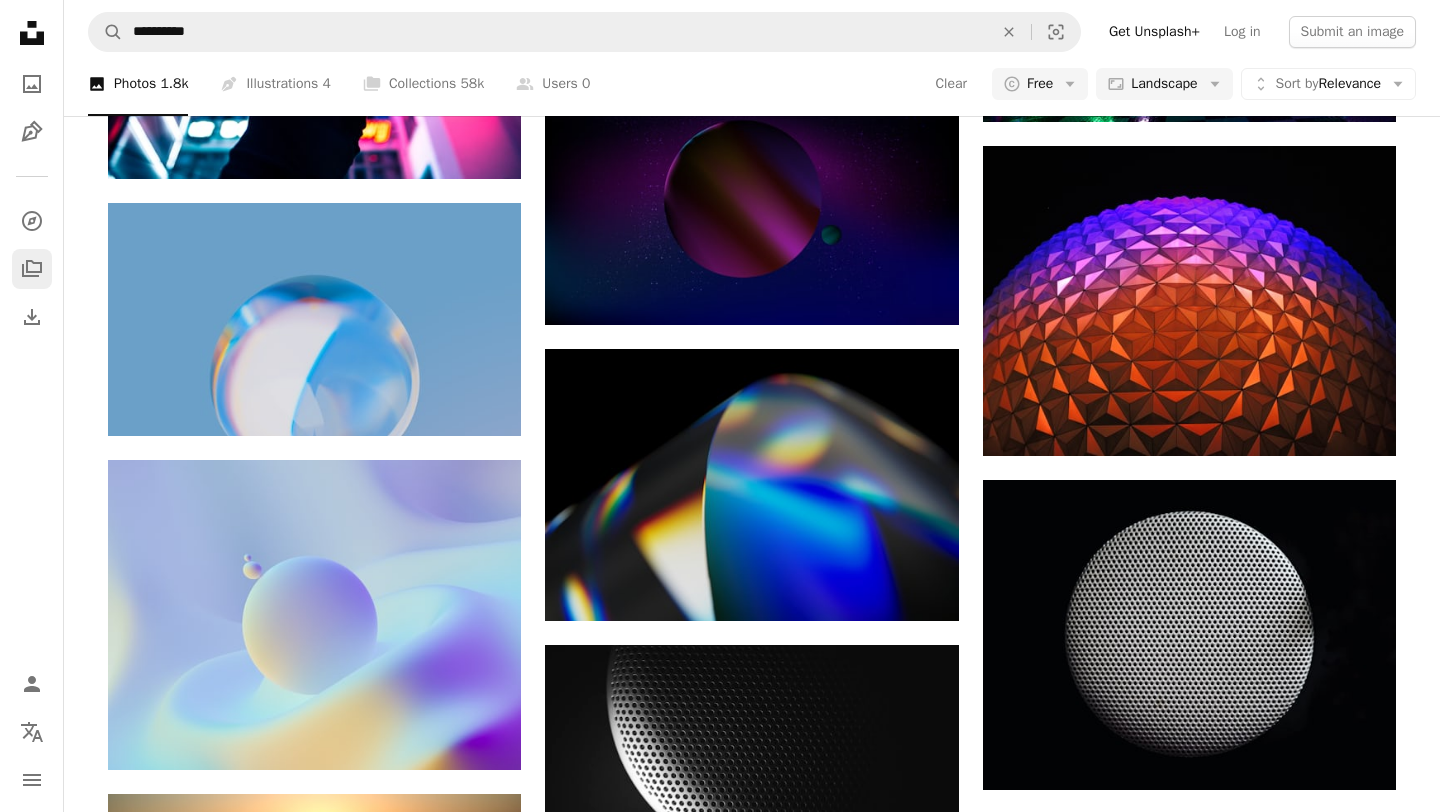 click on "A stack of folders" 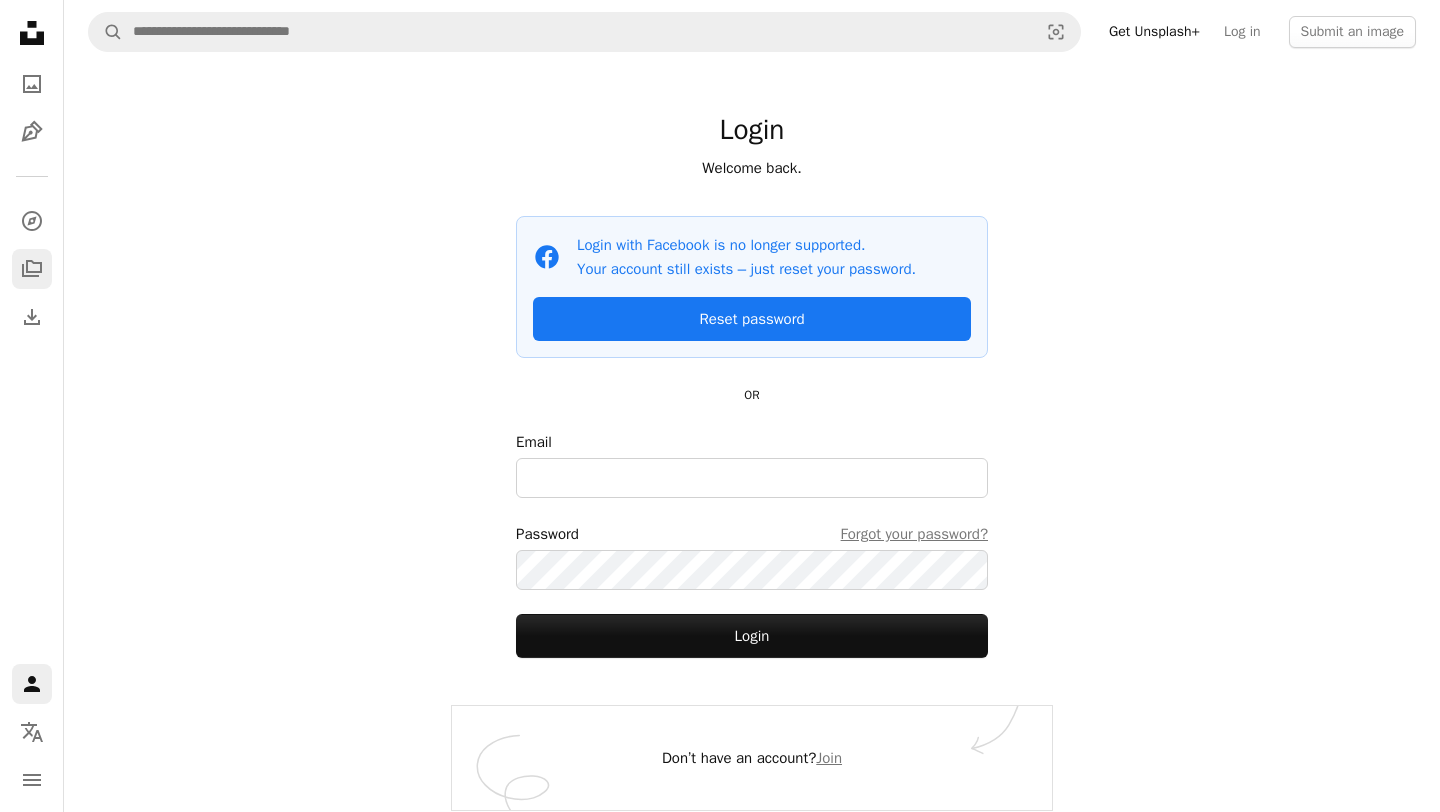 scroll, scrollTop: 0, scrollLeft: 0, axis: both 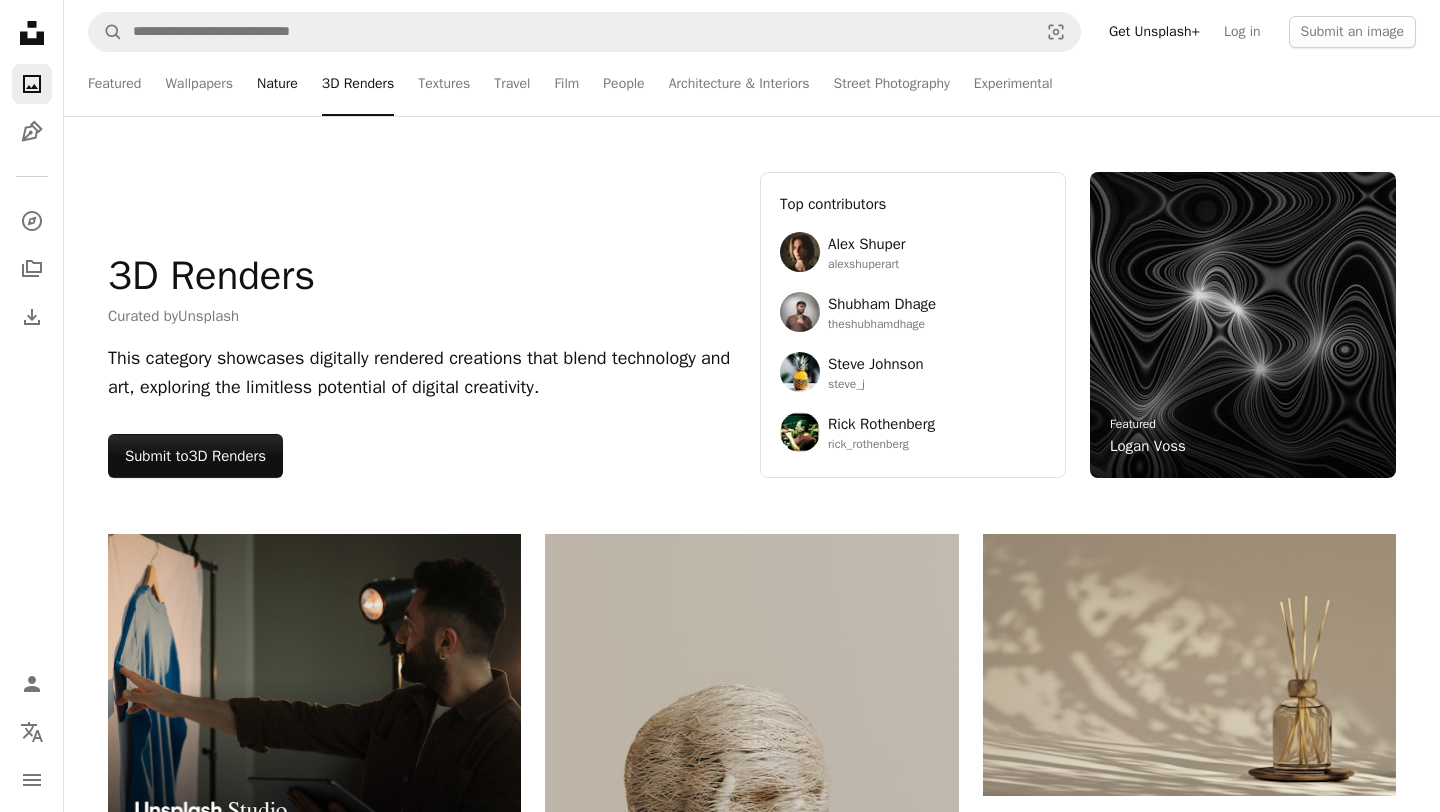 click on "Nature" at bounding box center [277, 84] 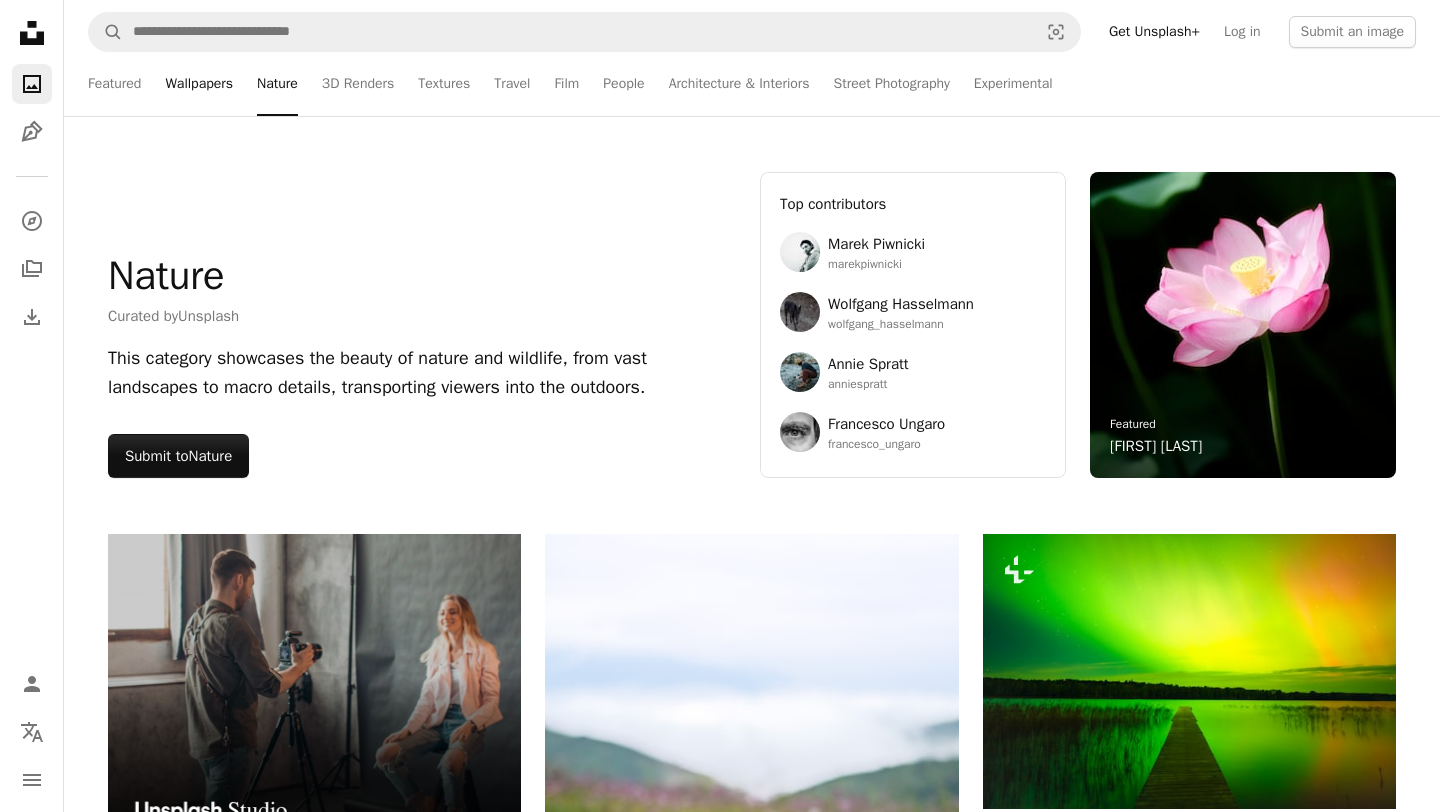 click on "Wallpapers" at bounding box center (199, 84) 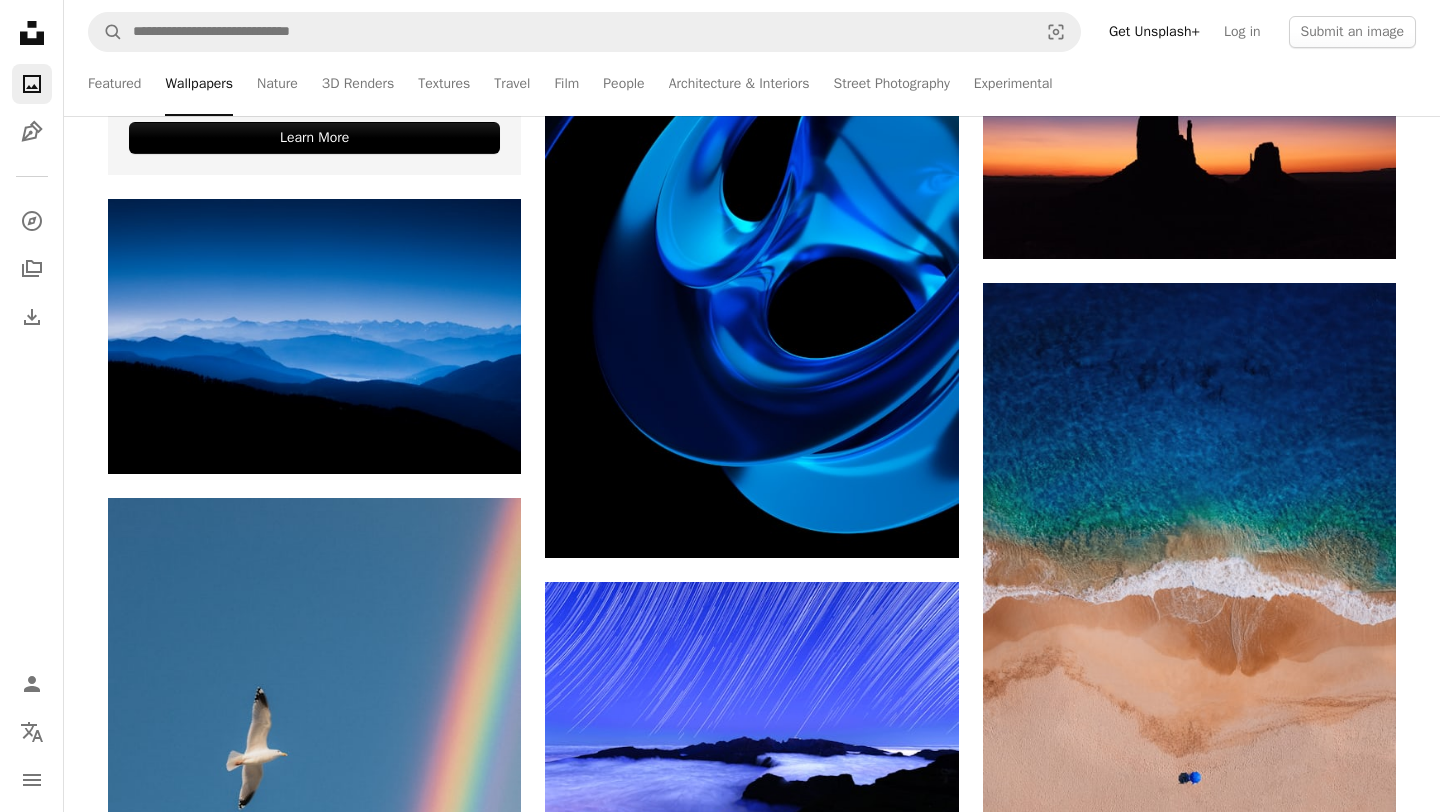 scroll, scrollTop: 0, scrollLeft: 0, axis: both 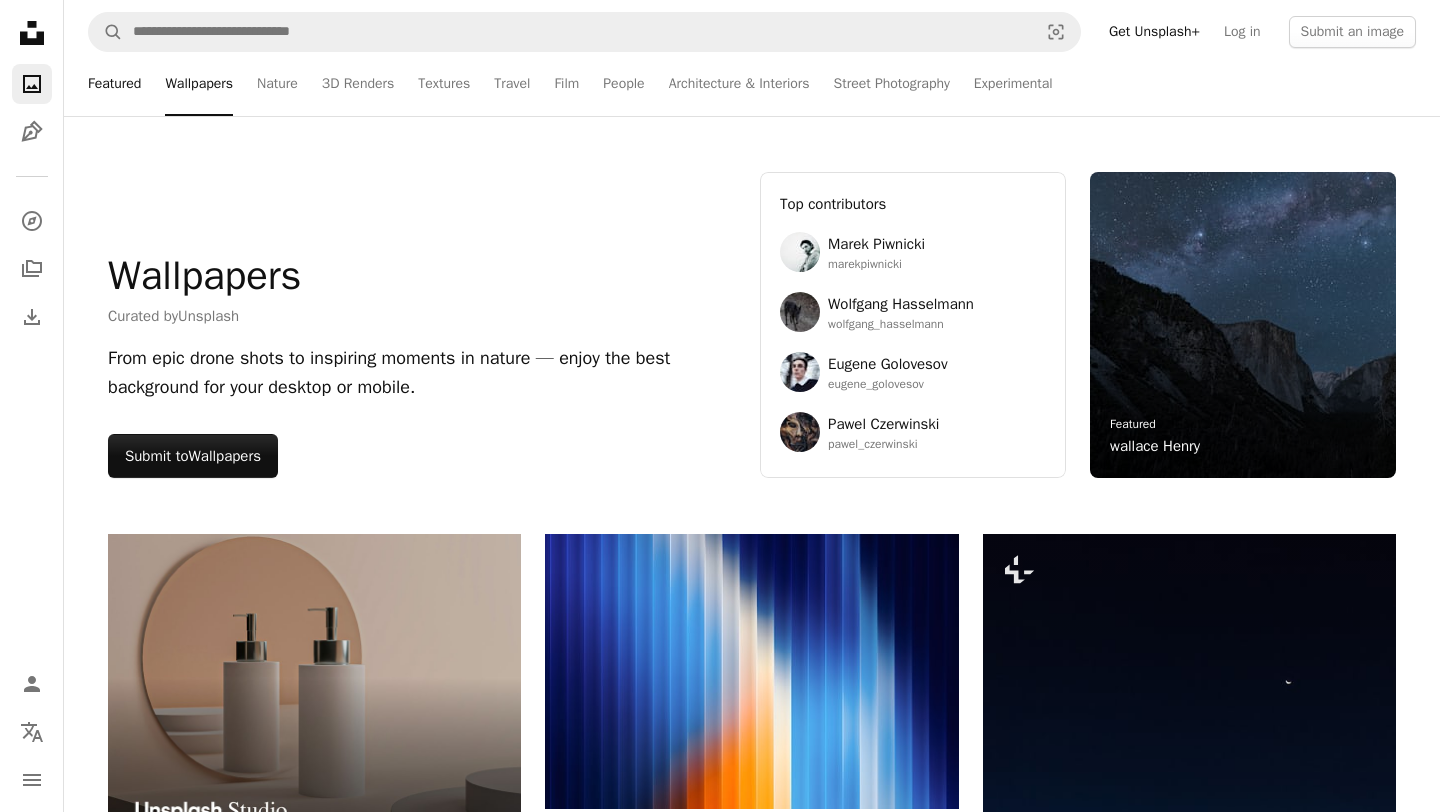 click on "Featured" at bounding box center (114, 84) 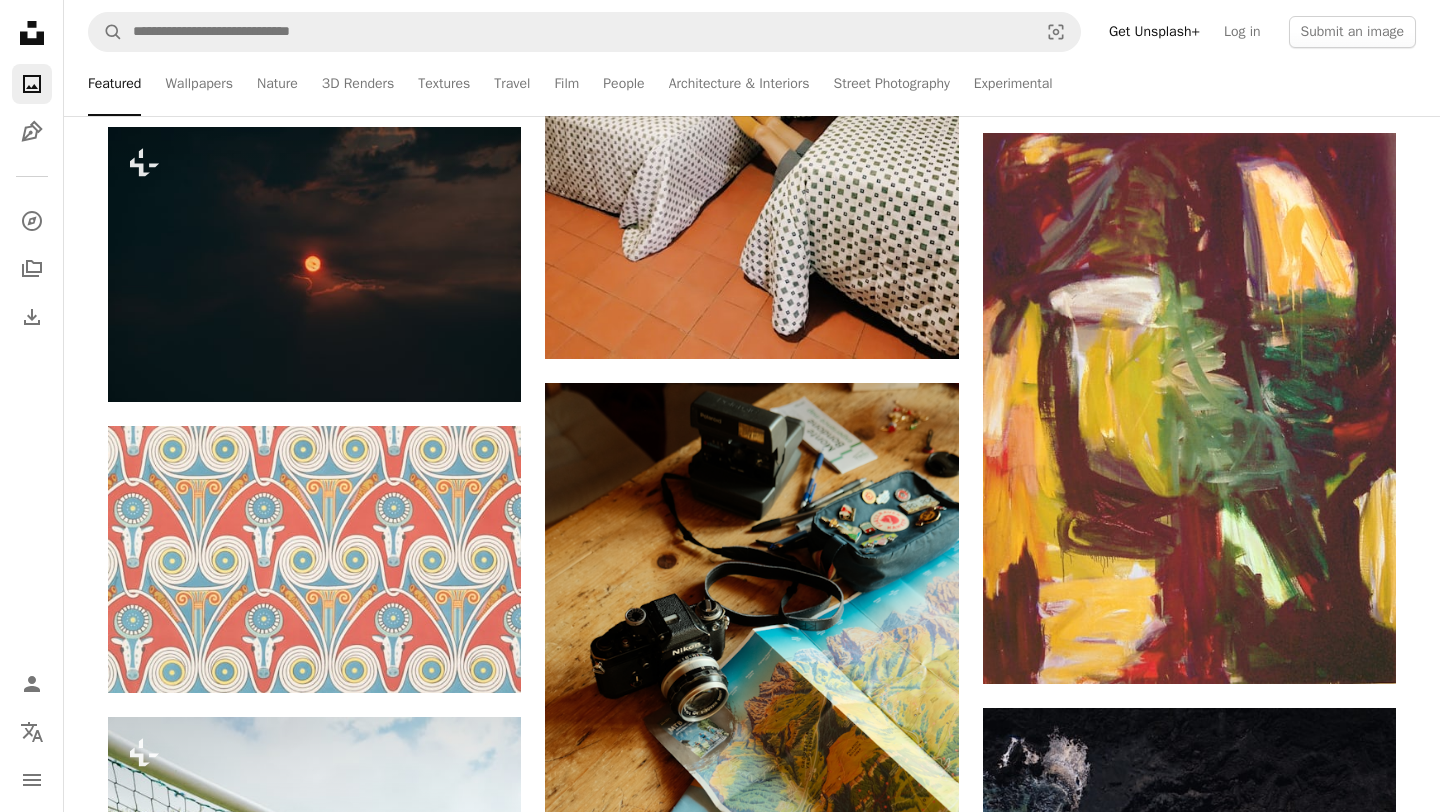 scroll, scrollTop: 22290, scrollLeft: 0, axis: vertical 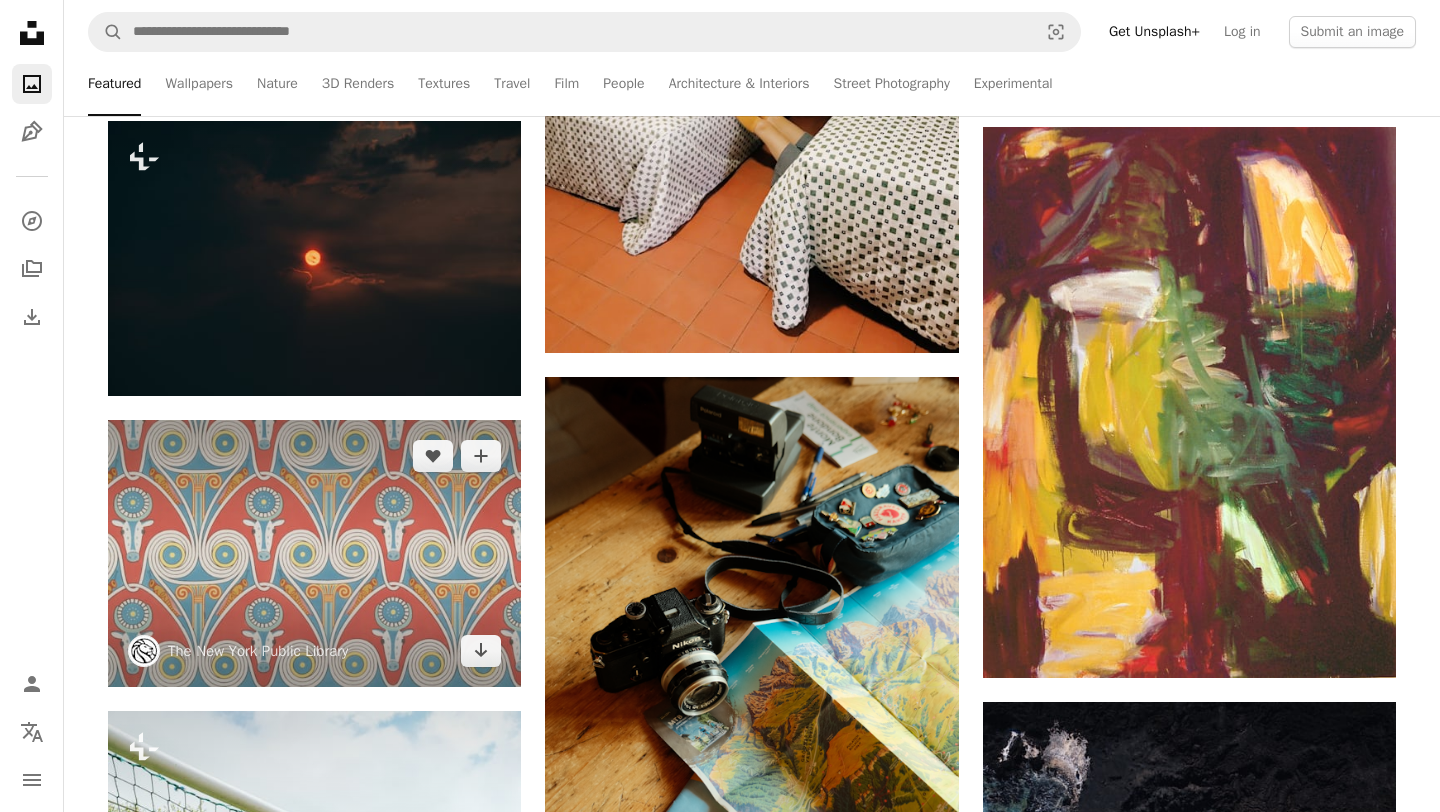 click at bounding box center [314, 553] 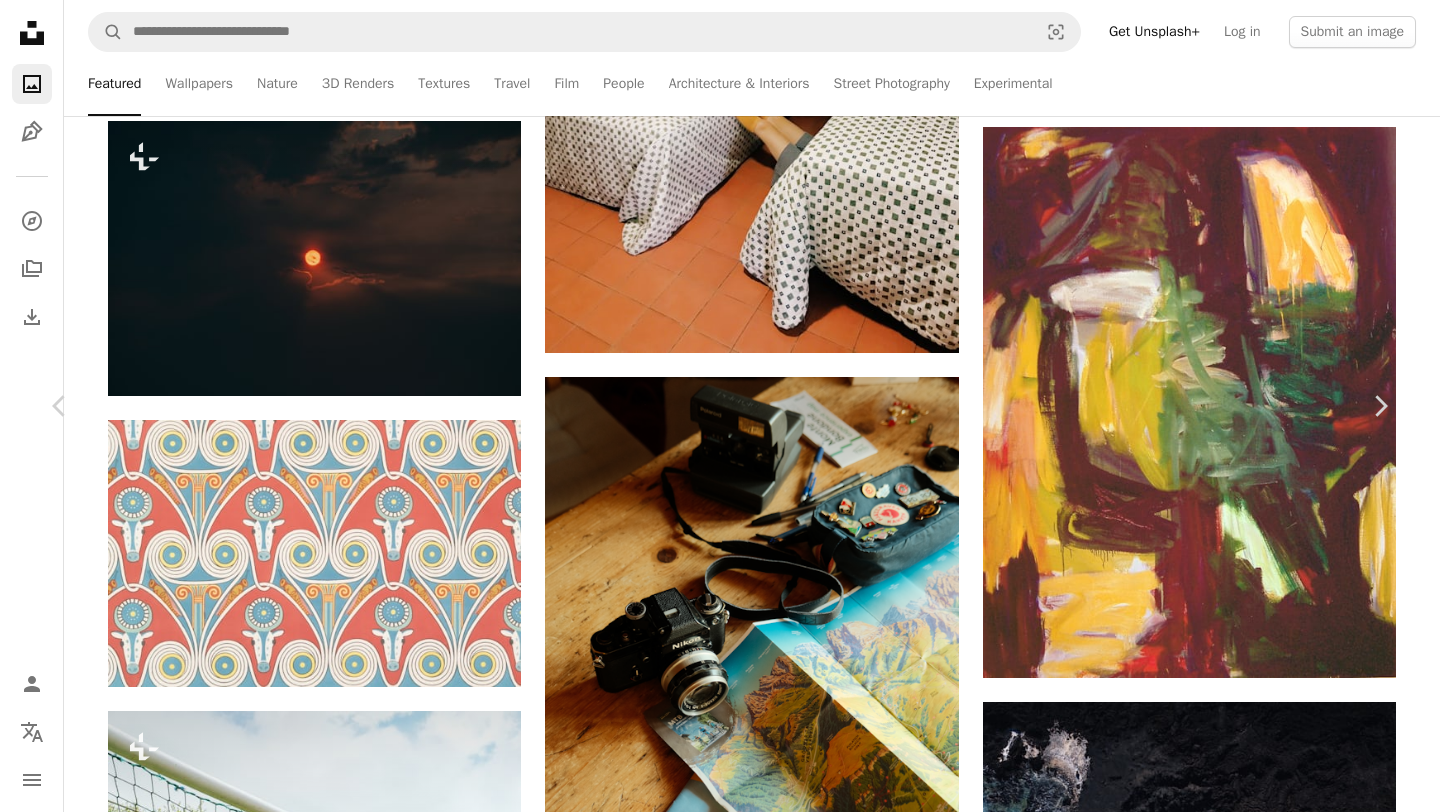 scroll, scrollTop: 13204, scrollLeft: 0, axis: vertical 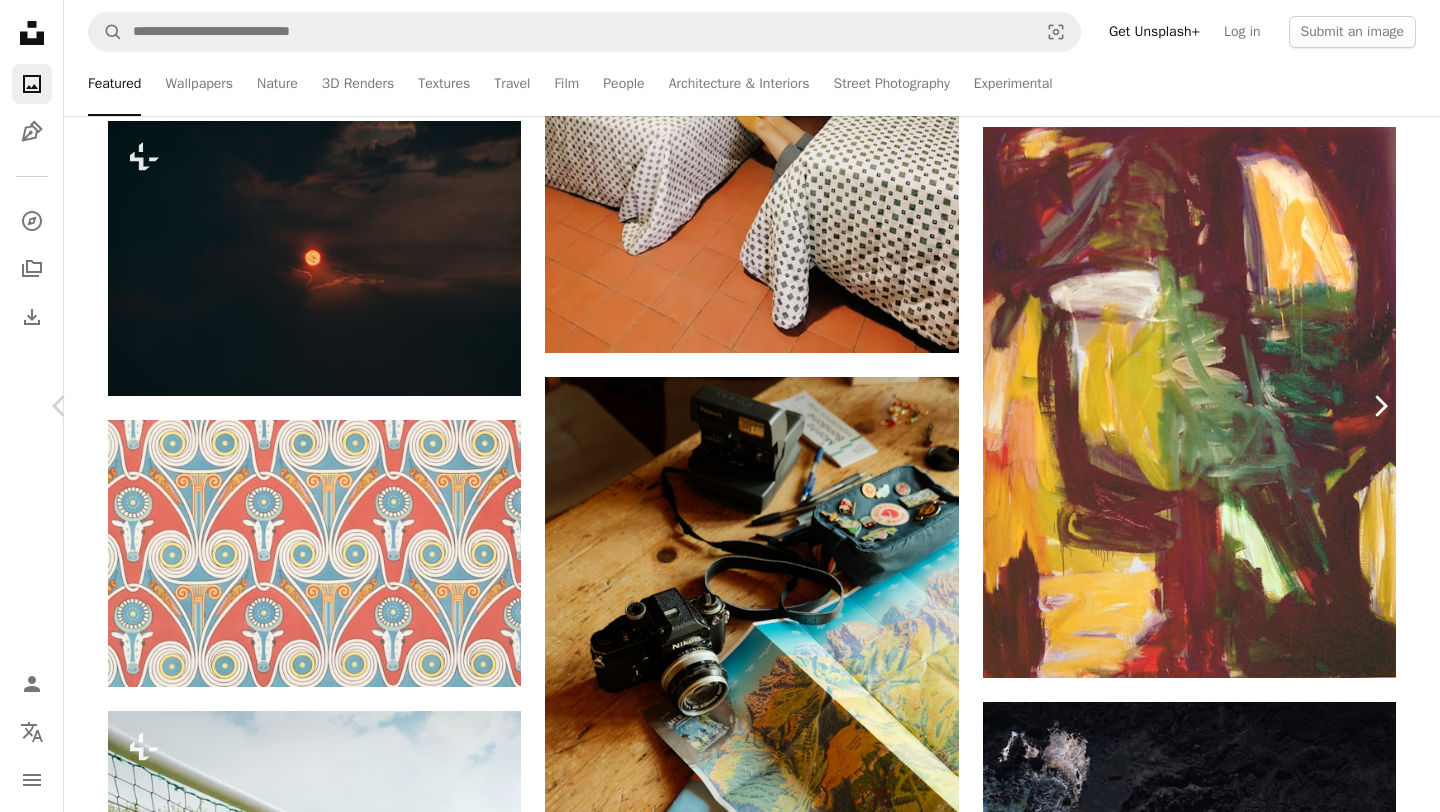 click on "Chevron right" at bounding box center [1380, 406] 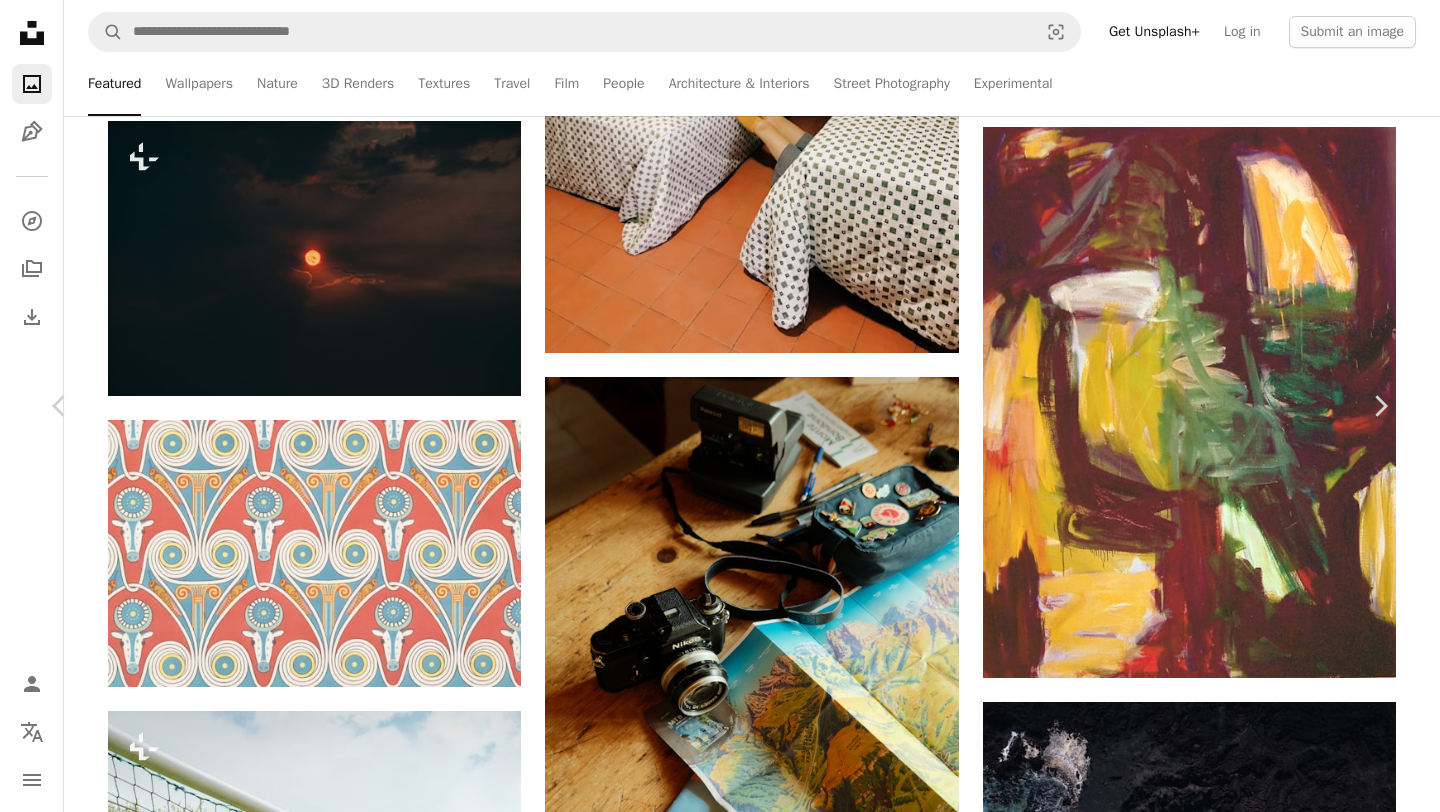 scroll, scrollTop: 271, scrollLeft: 0, axis: vertical 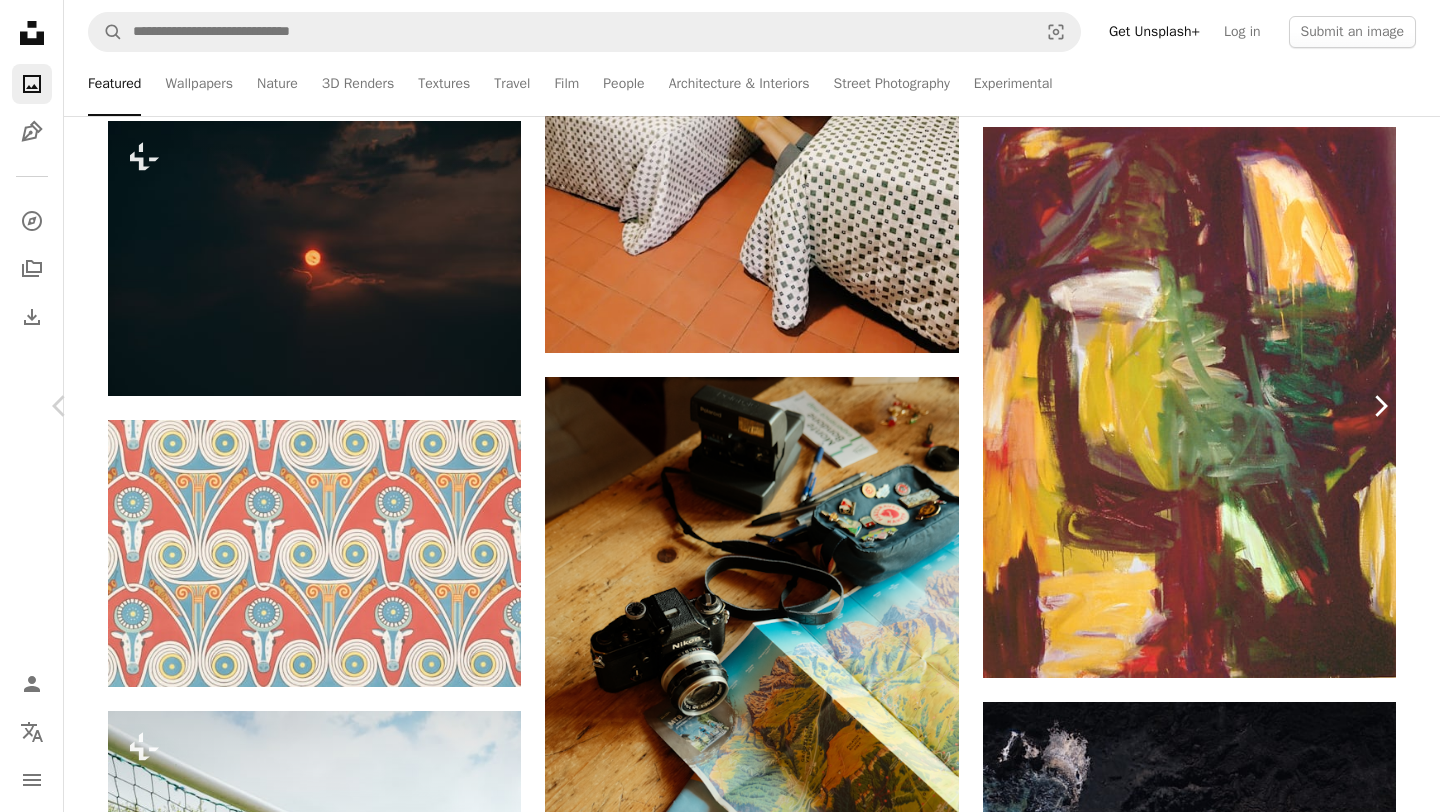 click on "Chevron right" at bounding box center [1380, 406] 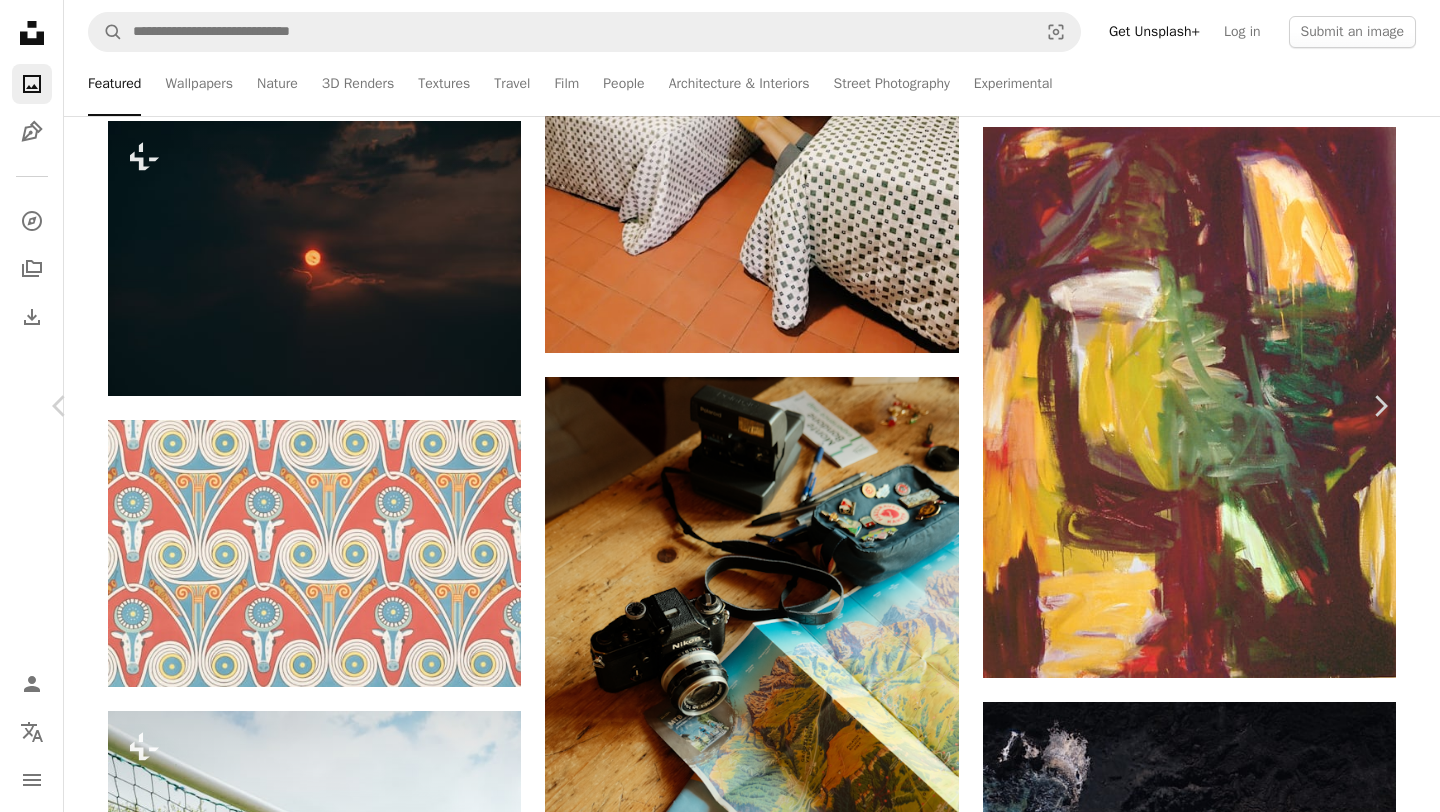 click on "[FIRST] [LAST]" at bounding box center (720, 3999) 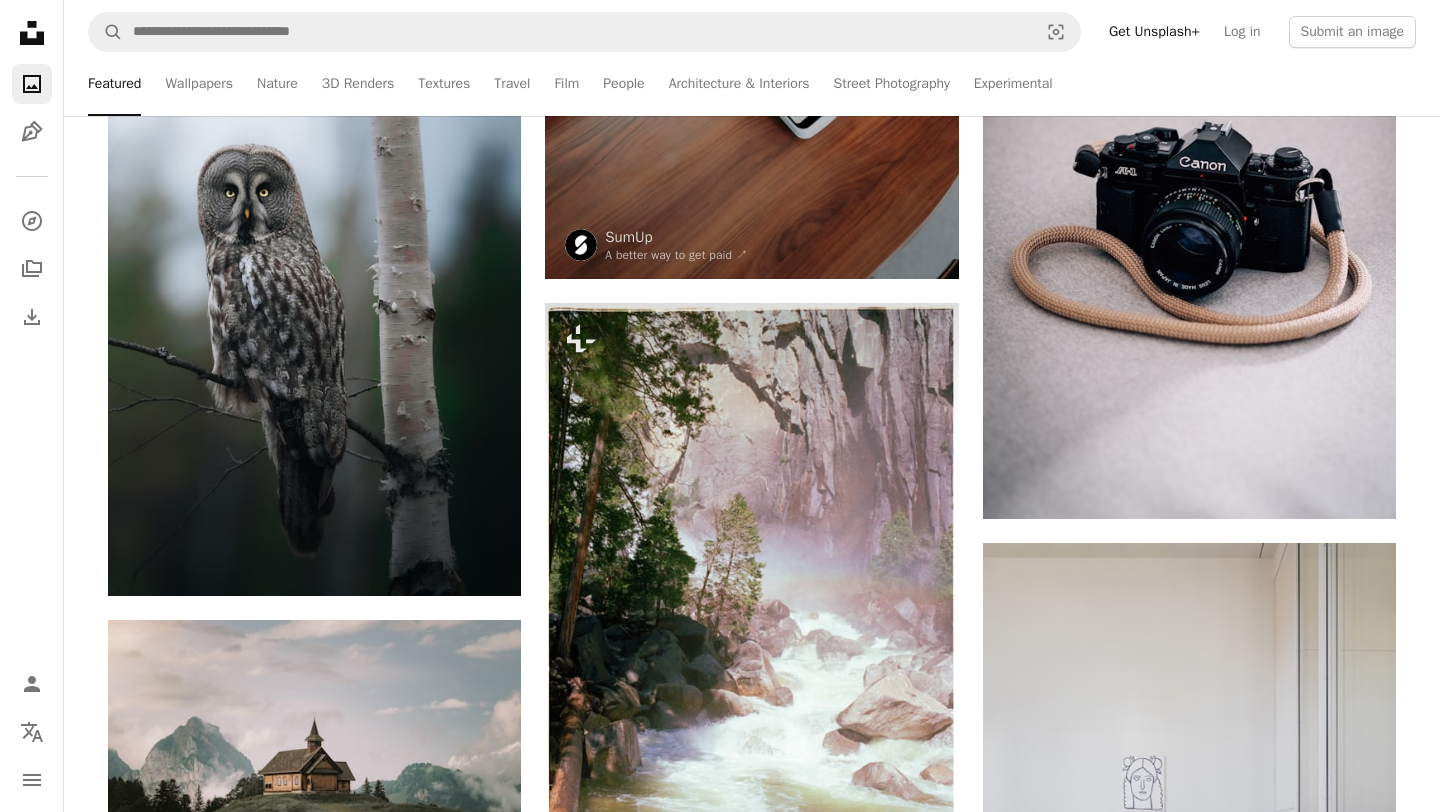 scroll, scrollTop: 32640, scrollLeft: 0, axis: vertical 